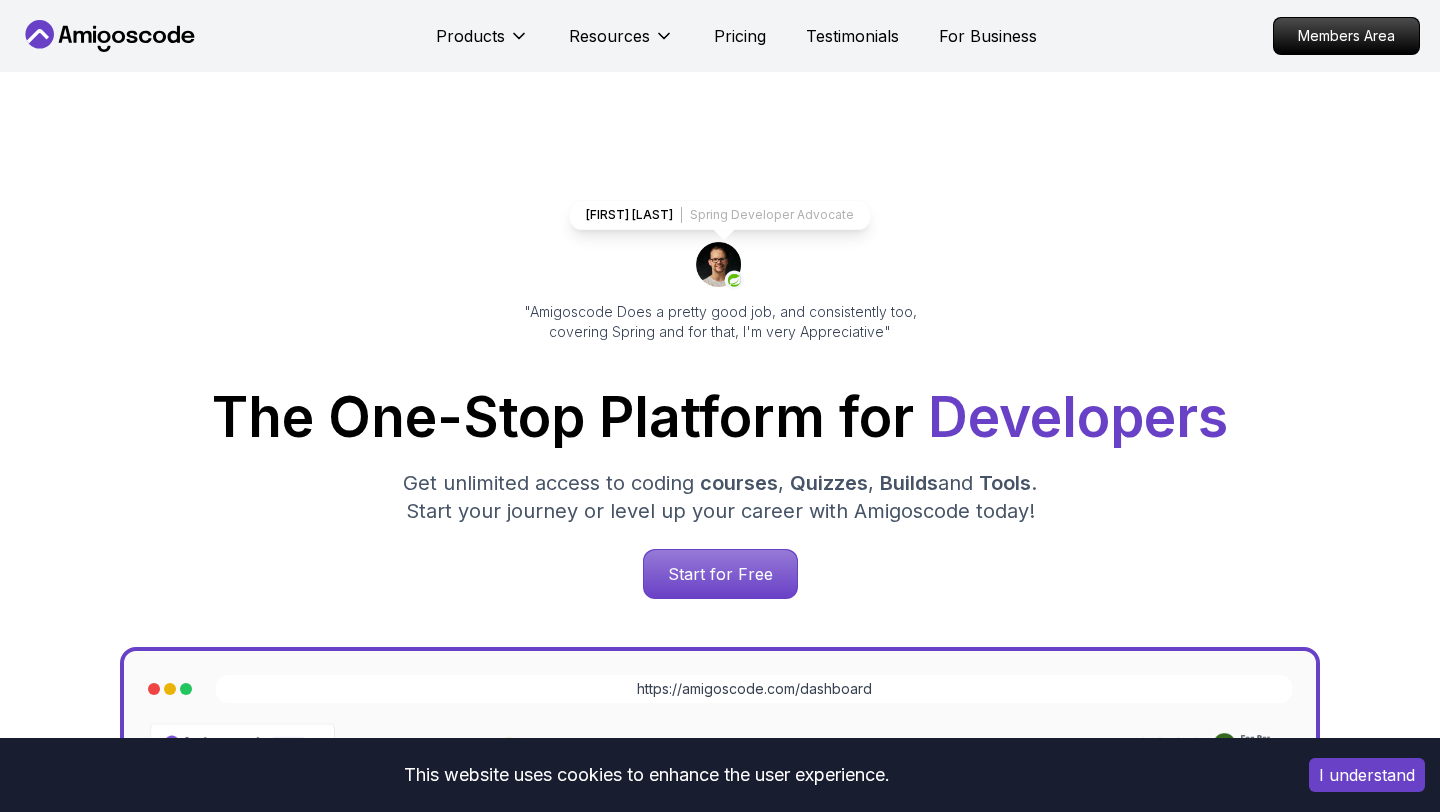 scroll, scrollTop: 0, scrollLeft: 0, axis: both 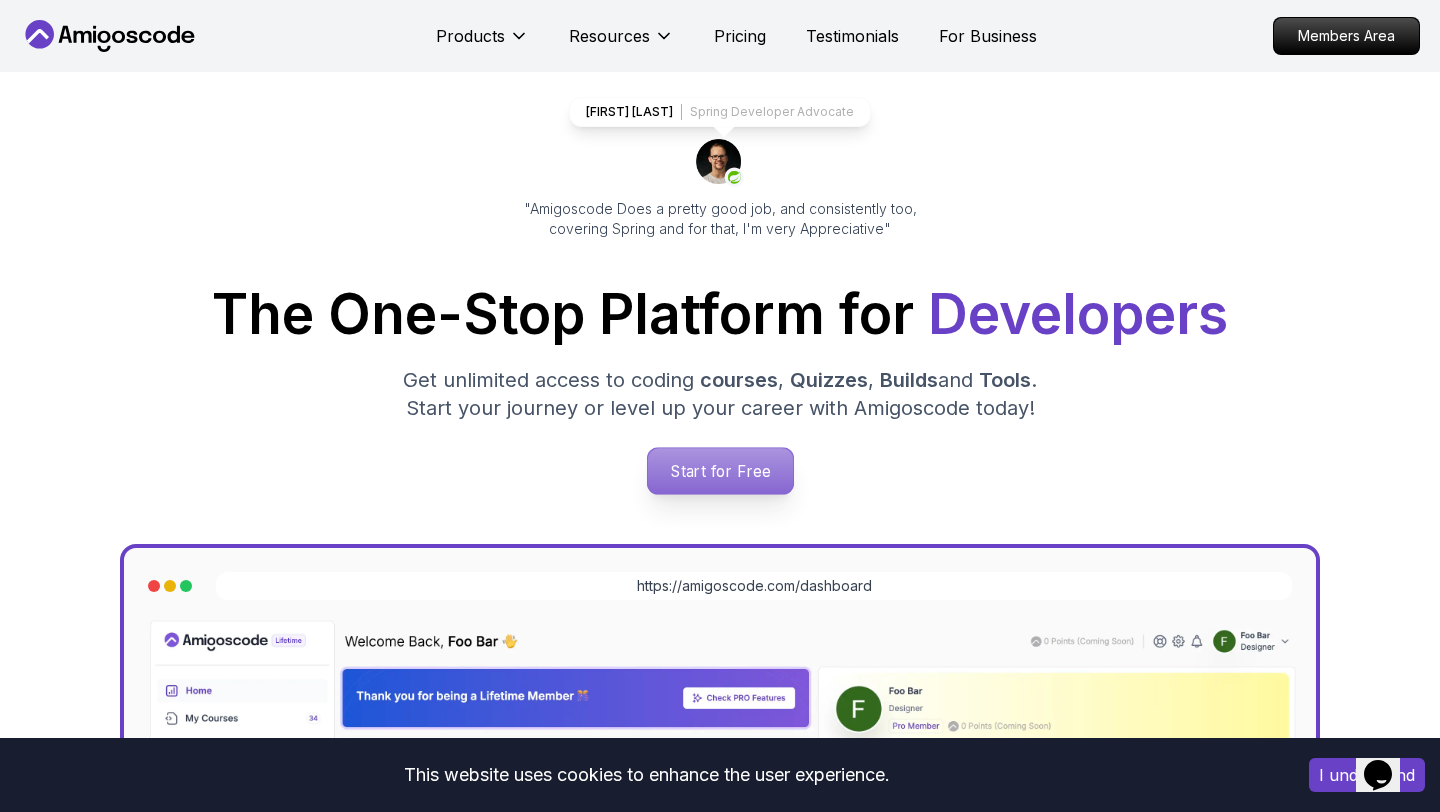 click on "Start for Free" at bounding box center [719, 471] 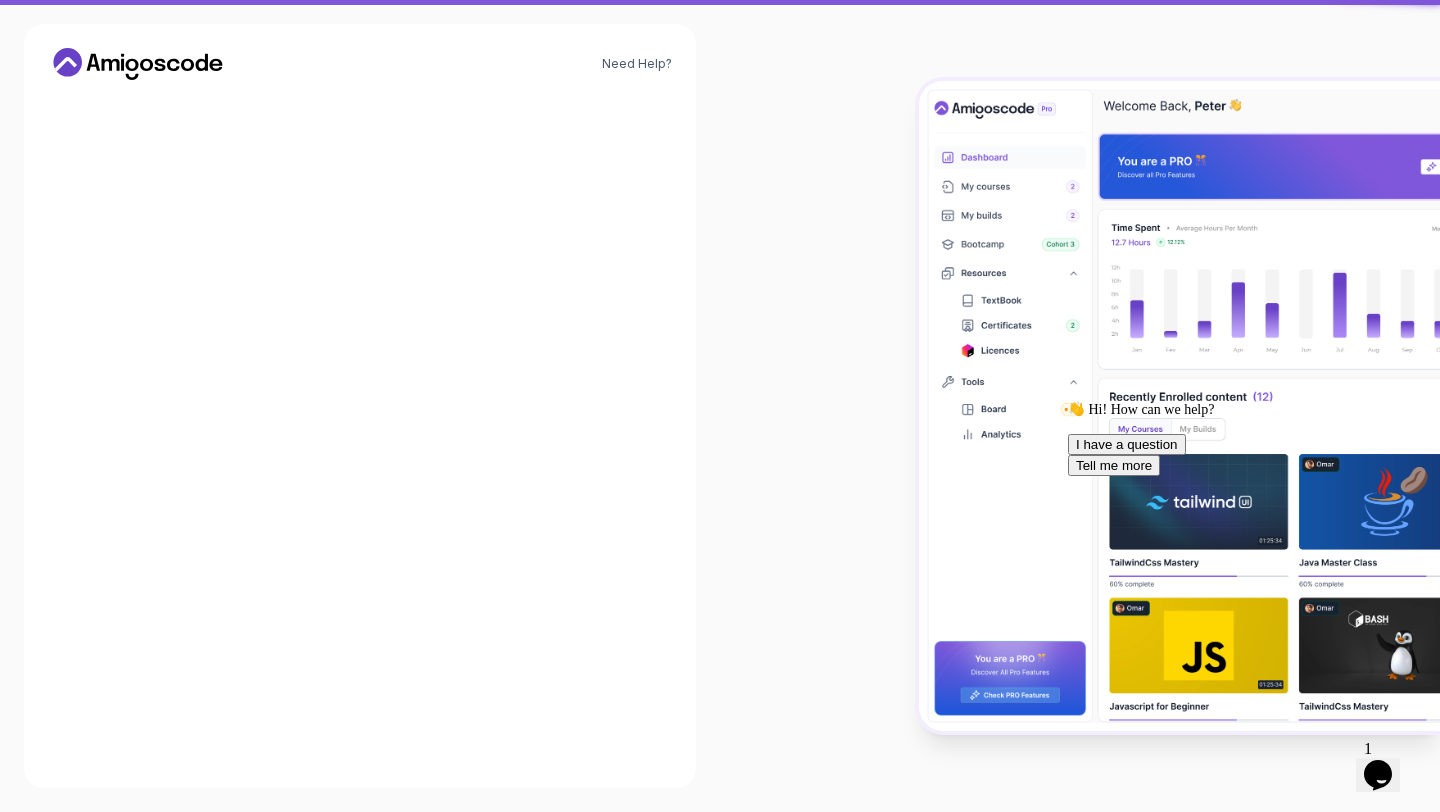scroll, scrollTop: 0, scrollLeft: 0, axis: both 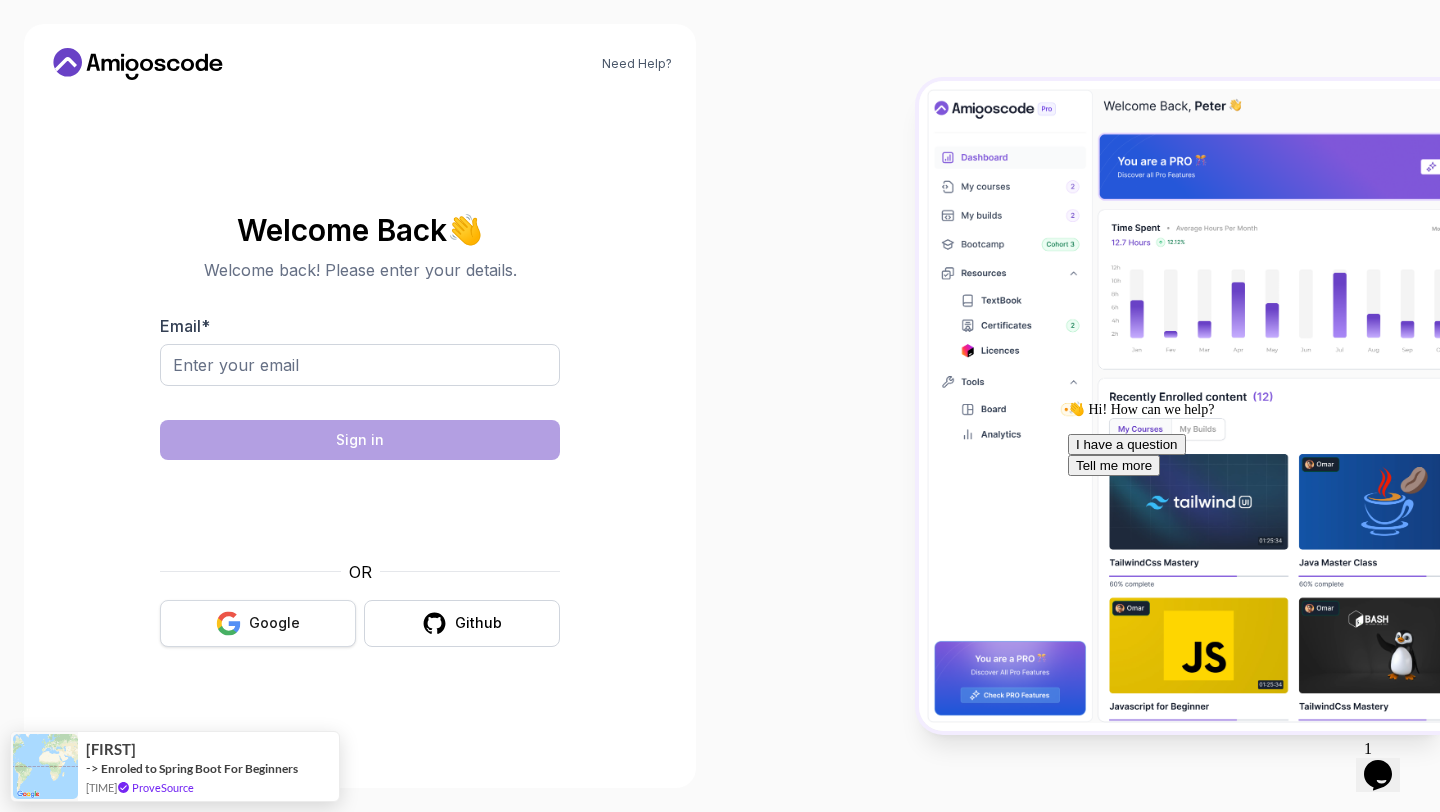 click on "Google" at bounding box center [274, 623] 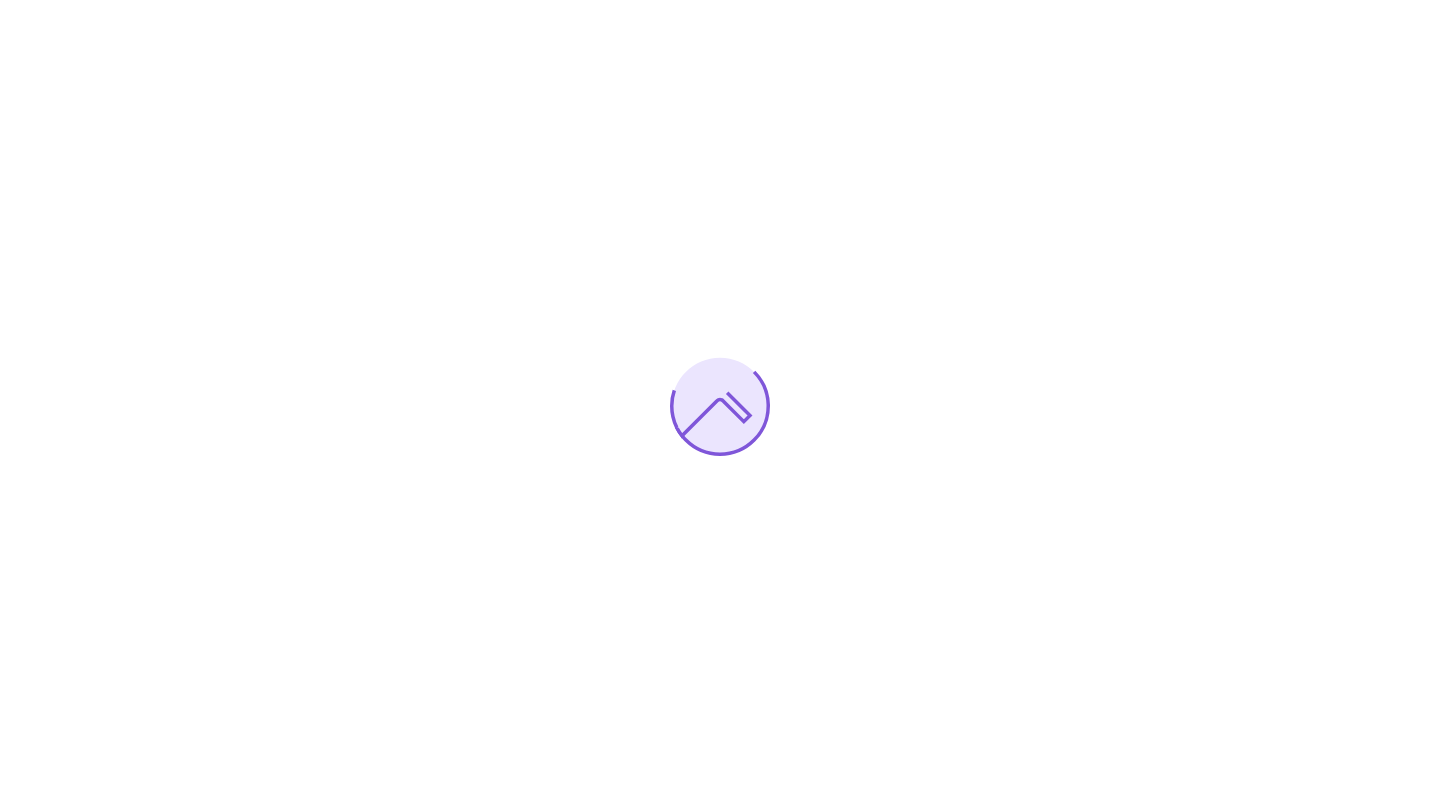 scroll, scrollTop: 0, scrollLeft: 0, axis: both 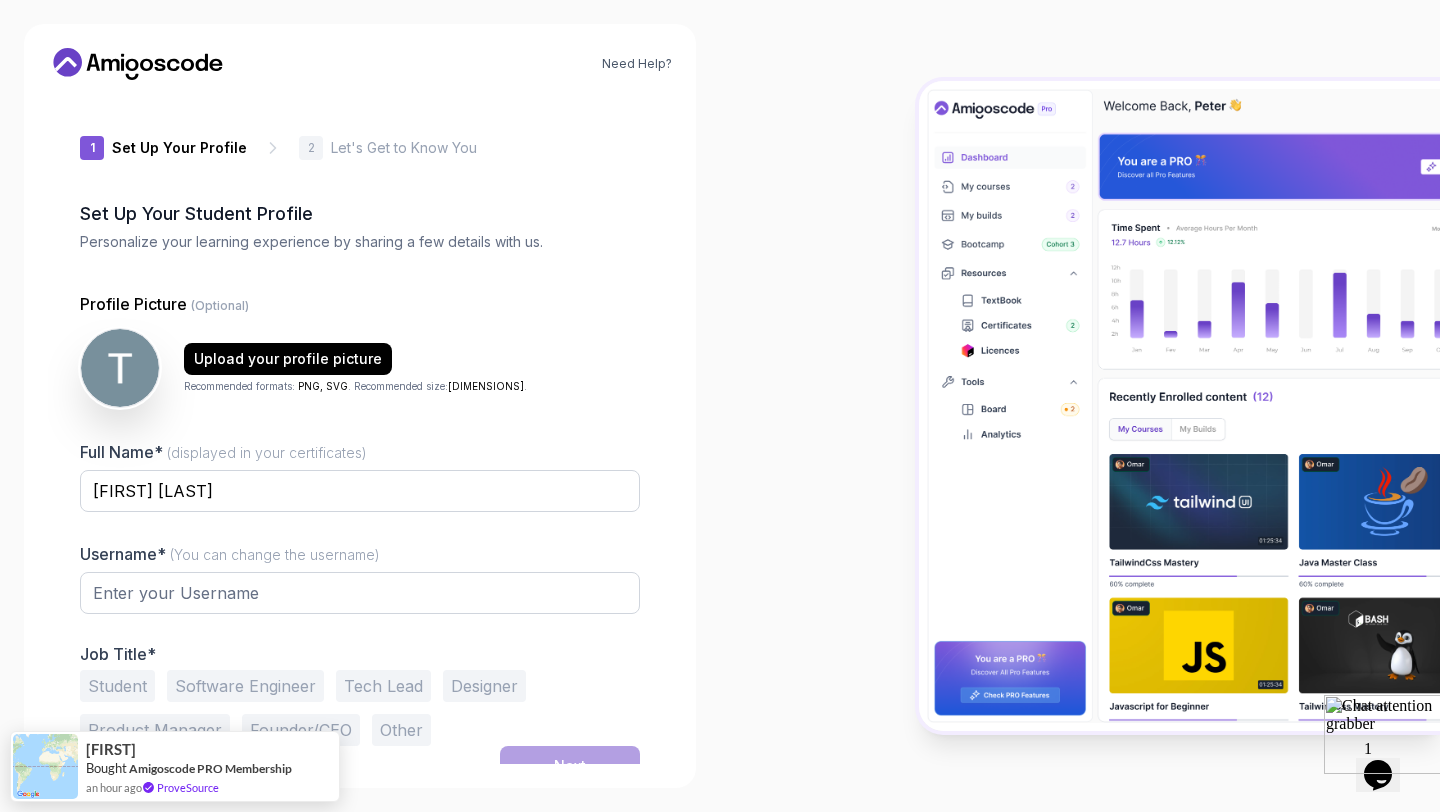 type on "[USERNAME]" 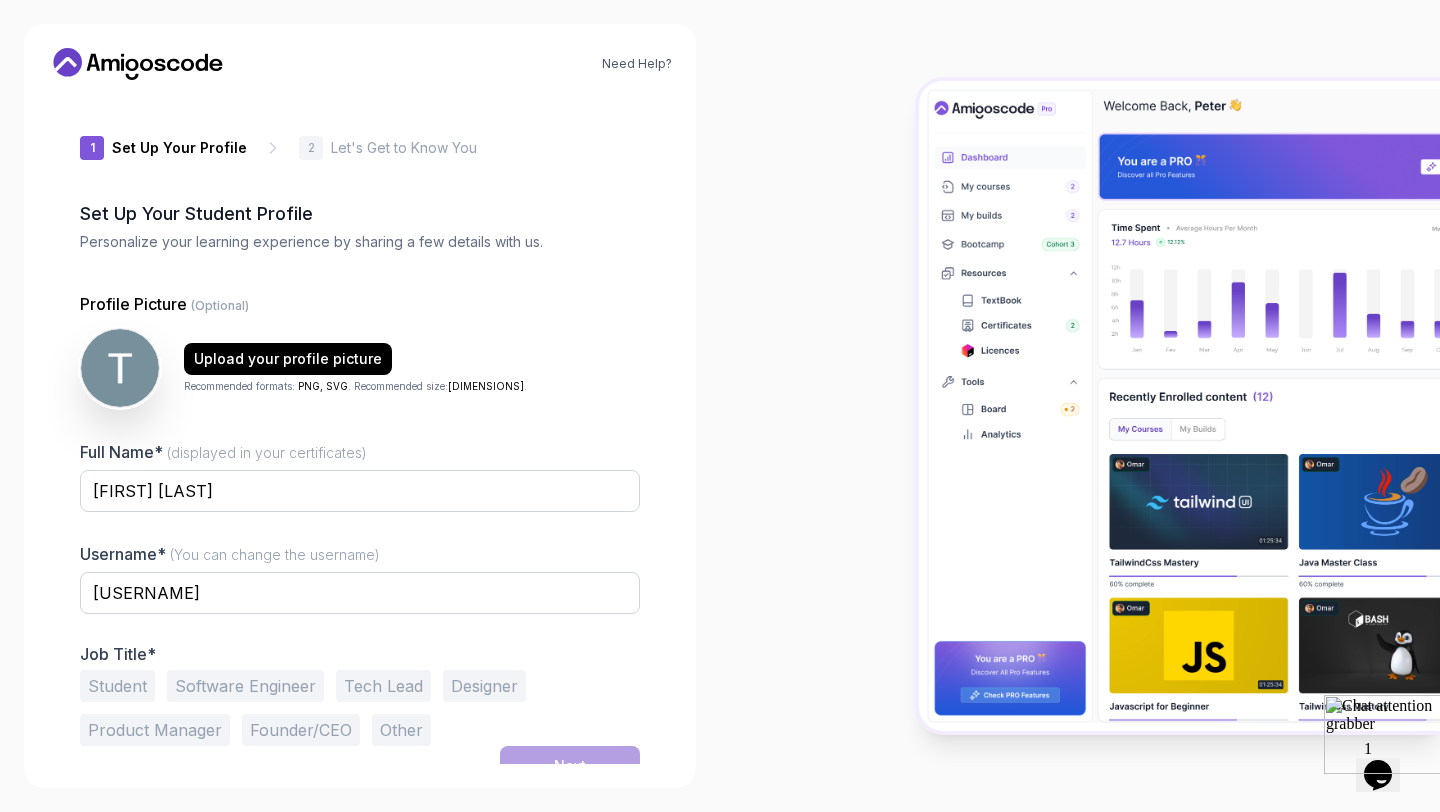 scroll, scrollTop: 22, scrollLeft: 0, axis: vertical 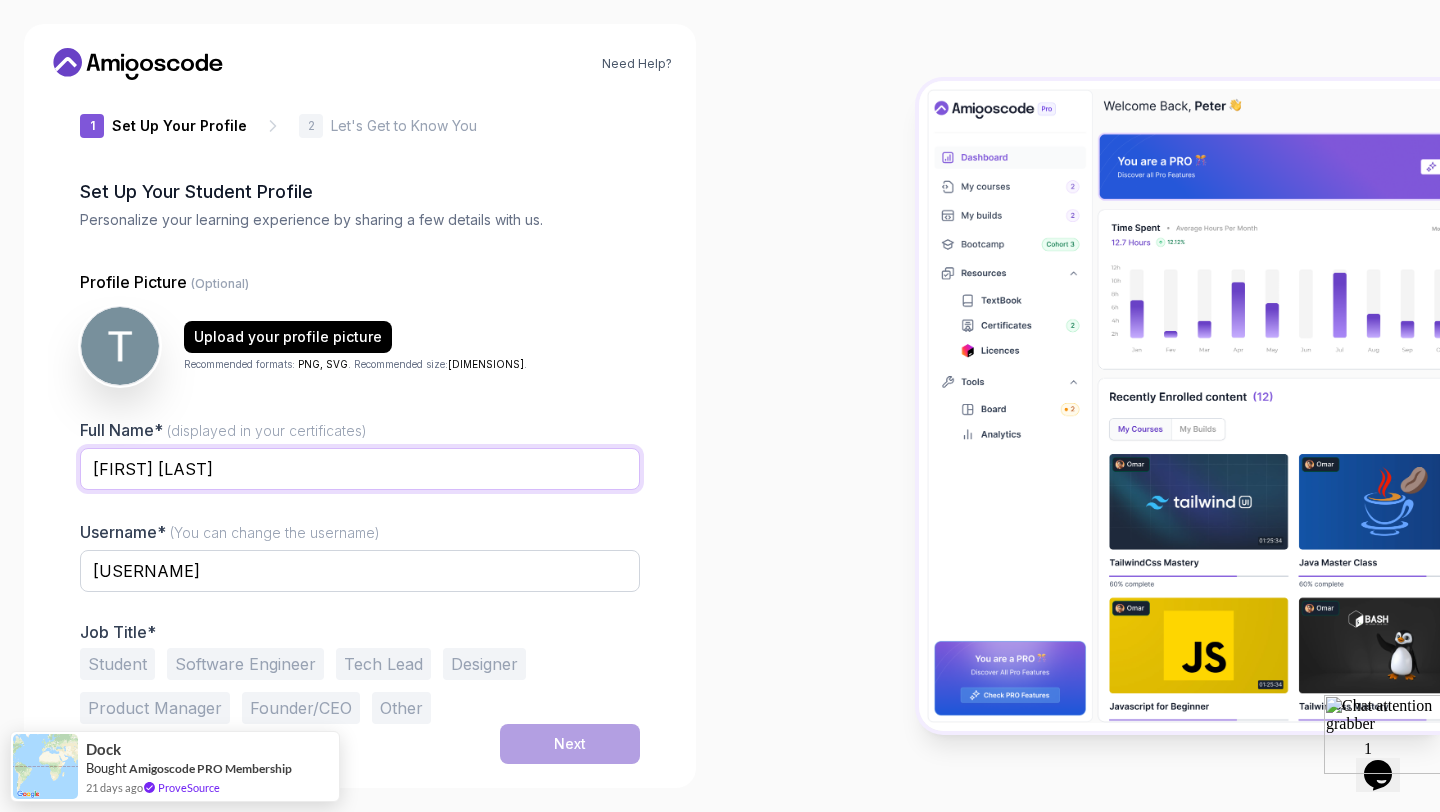 click on "[FIRST] [LAST]" at bounding box center [360, 469] 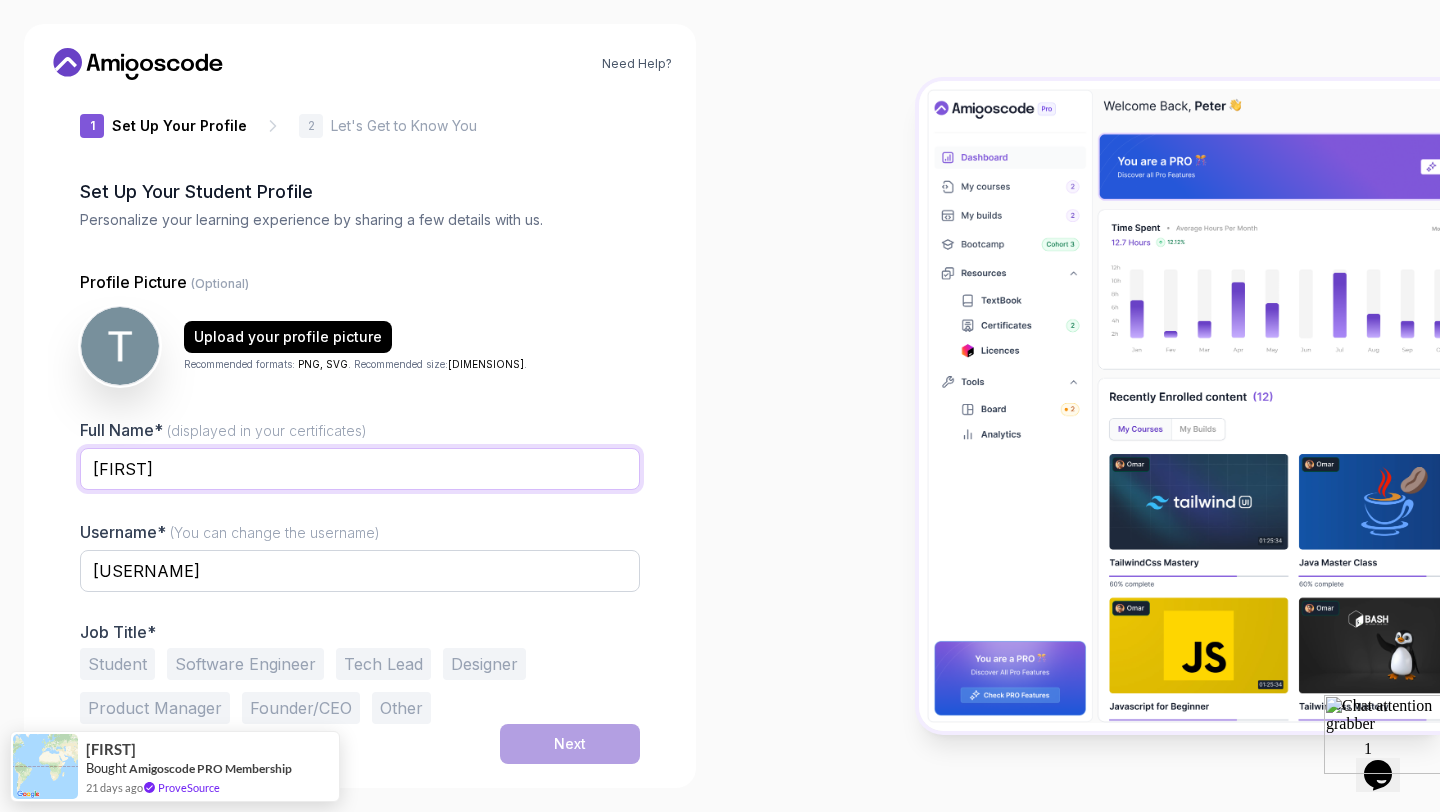 click on "[FIRST]" at bounding box center [360, 469] 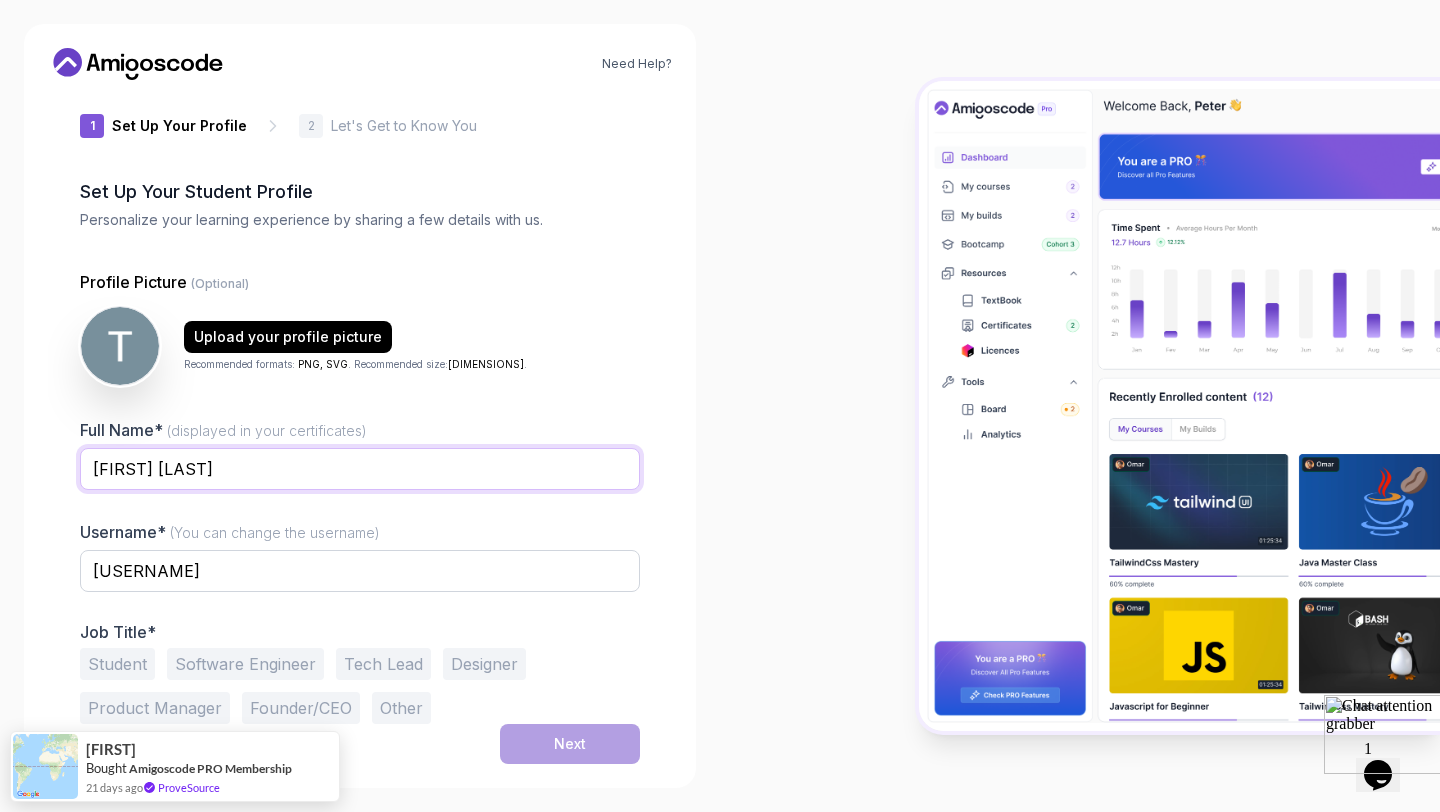 type on "[FIRST] [LAST]" 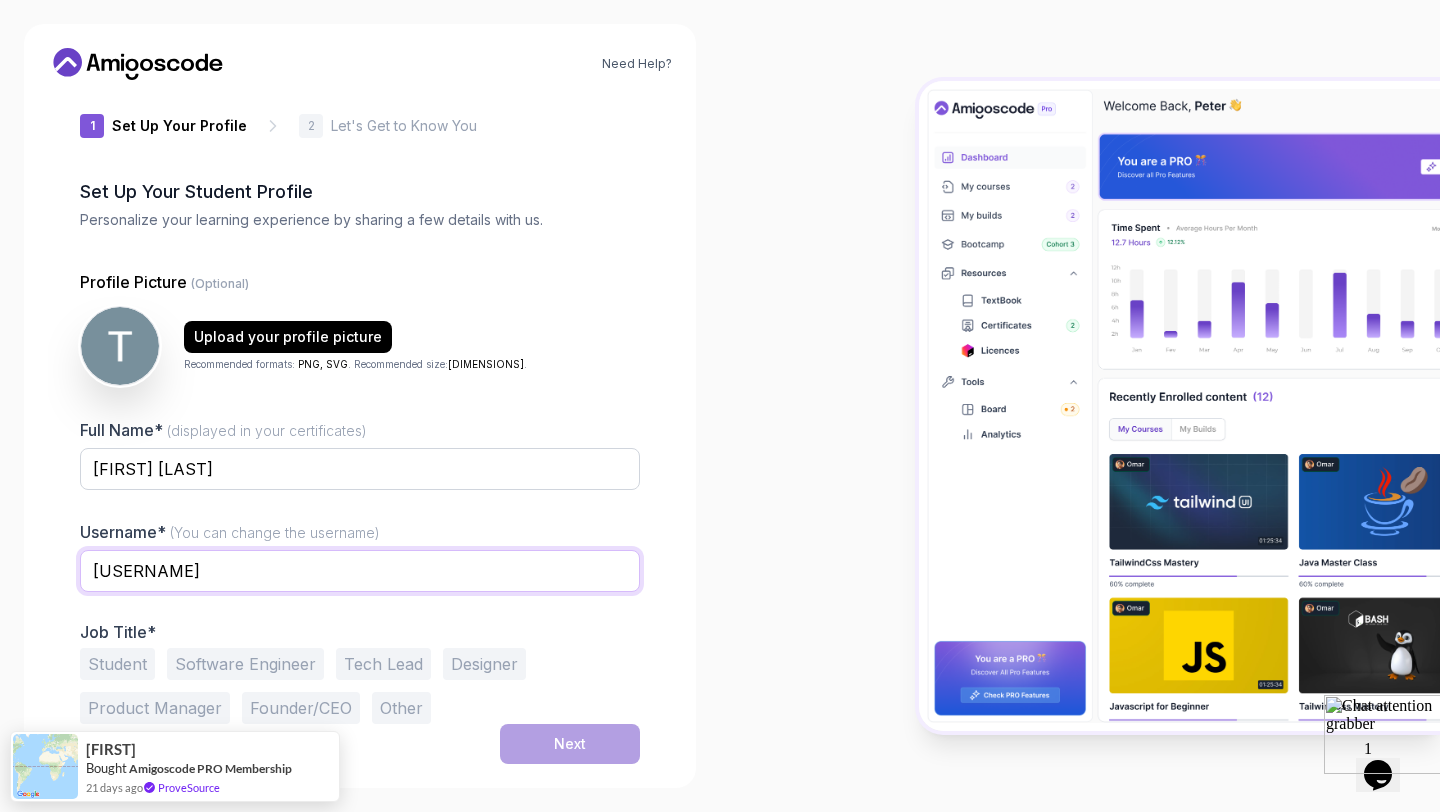 click on "[USERNAME]" at bounding box center (360, 571) 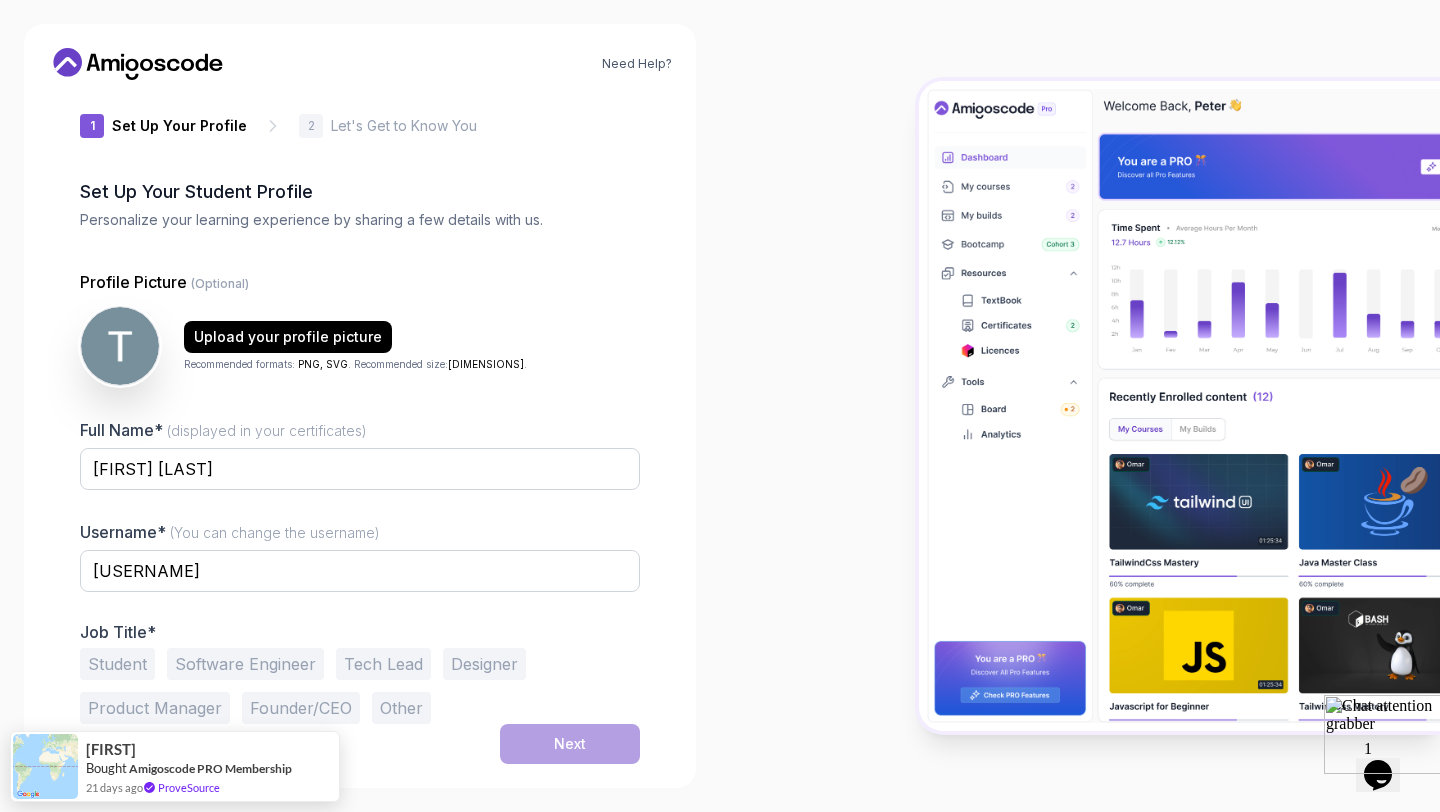 click on "Software Engineer" at bounding box center (245, 664) 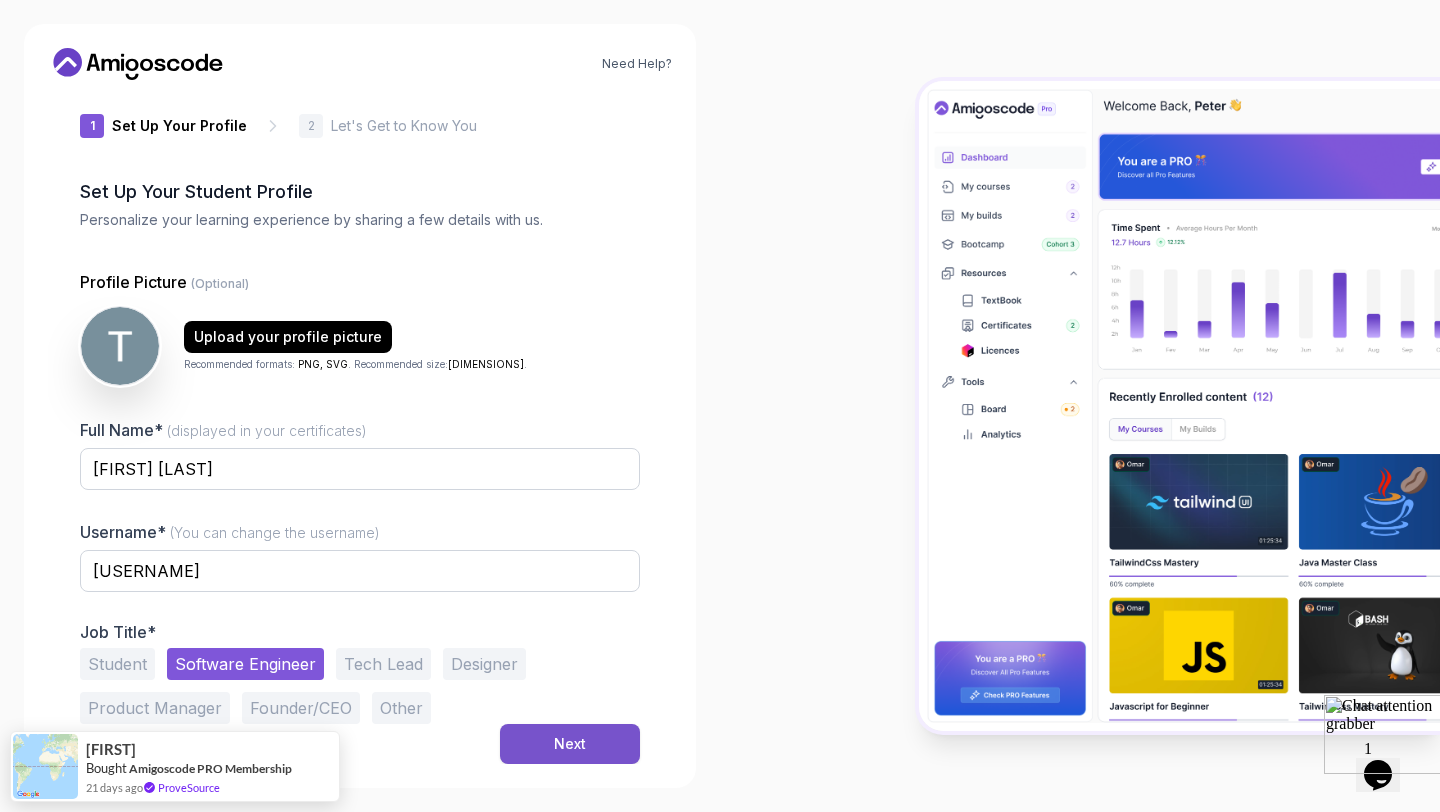 click on "Next" at bounding box center (570, 744) 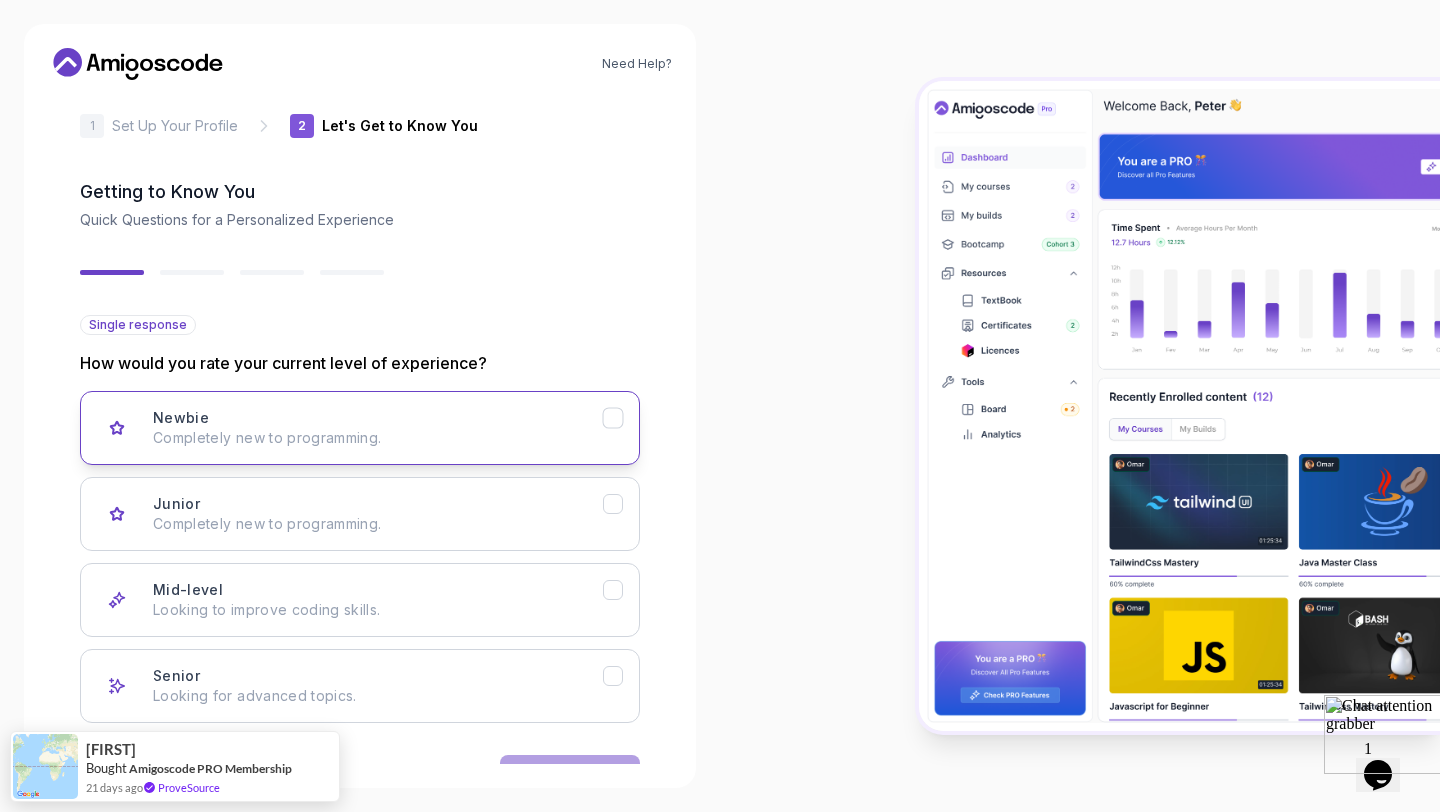 scroll, scrollTop: 85, scrollLeft: 0, axis: vertical 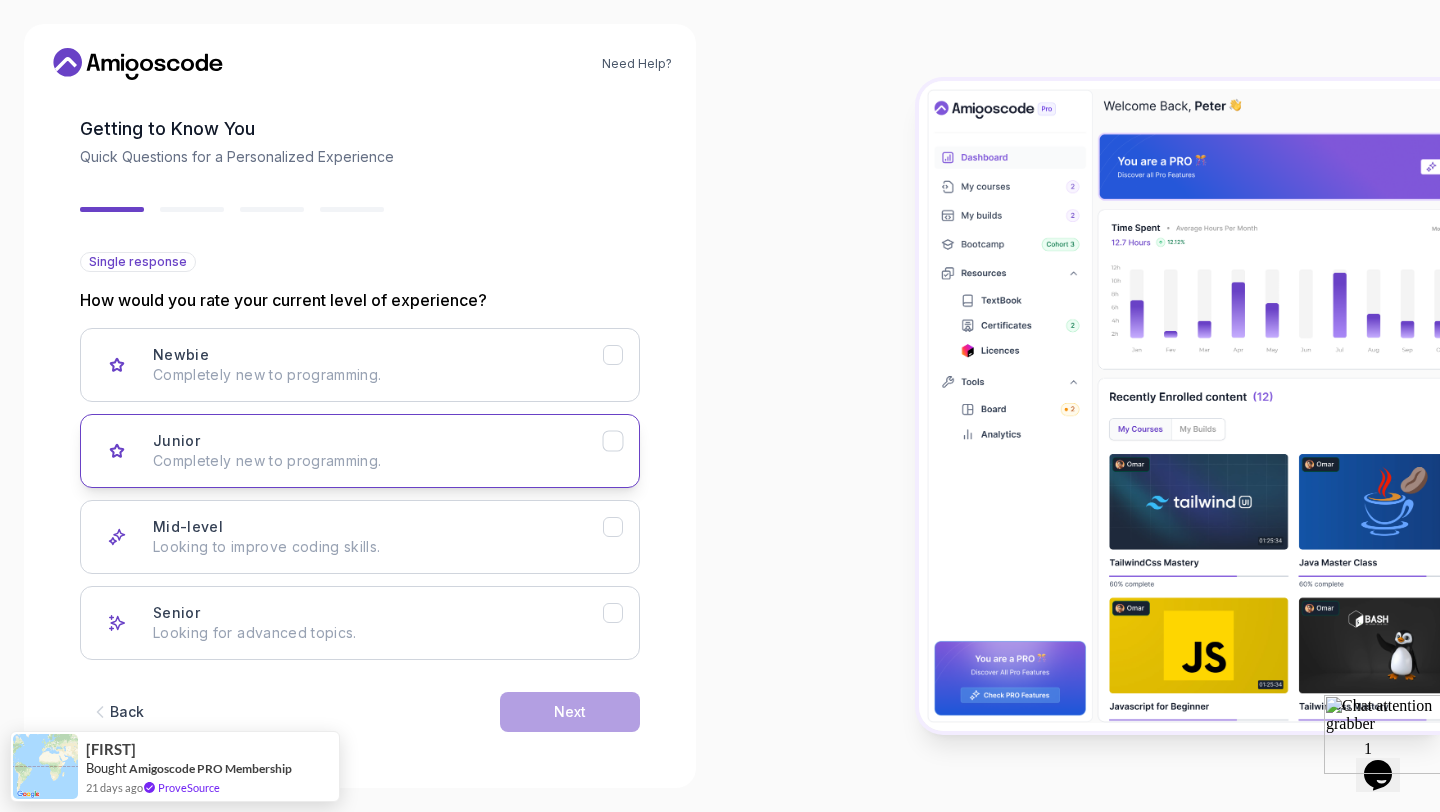 click on "Junior Completely new to programming." at bounding box center [378, 451] 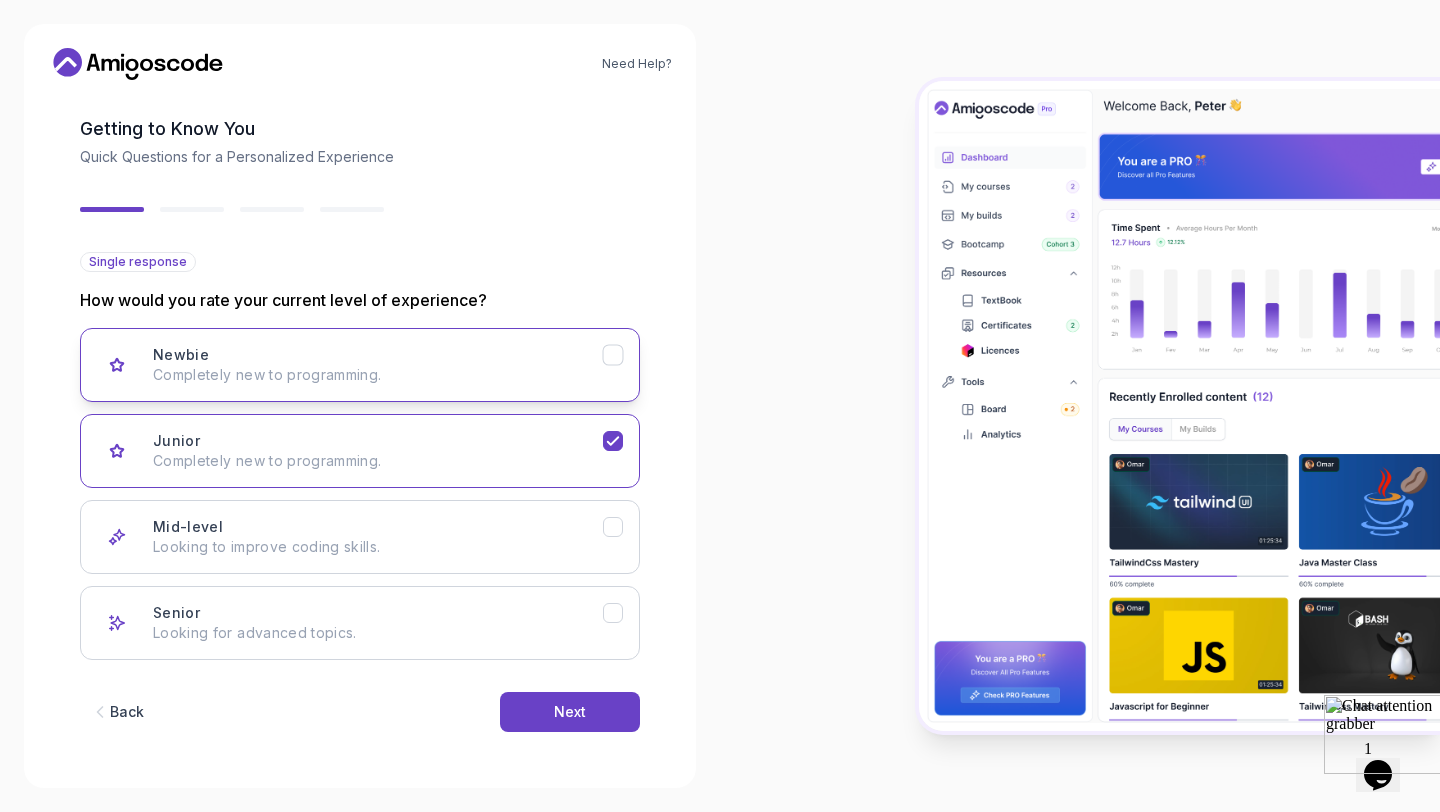 click 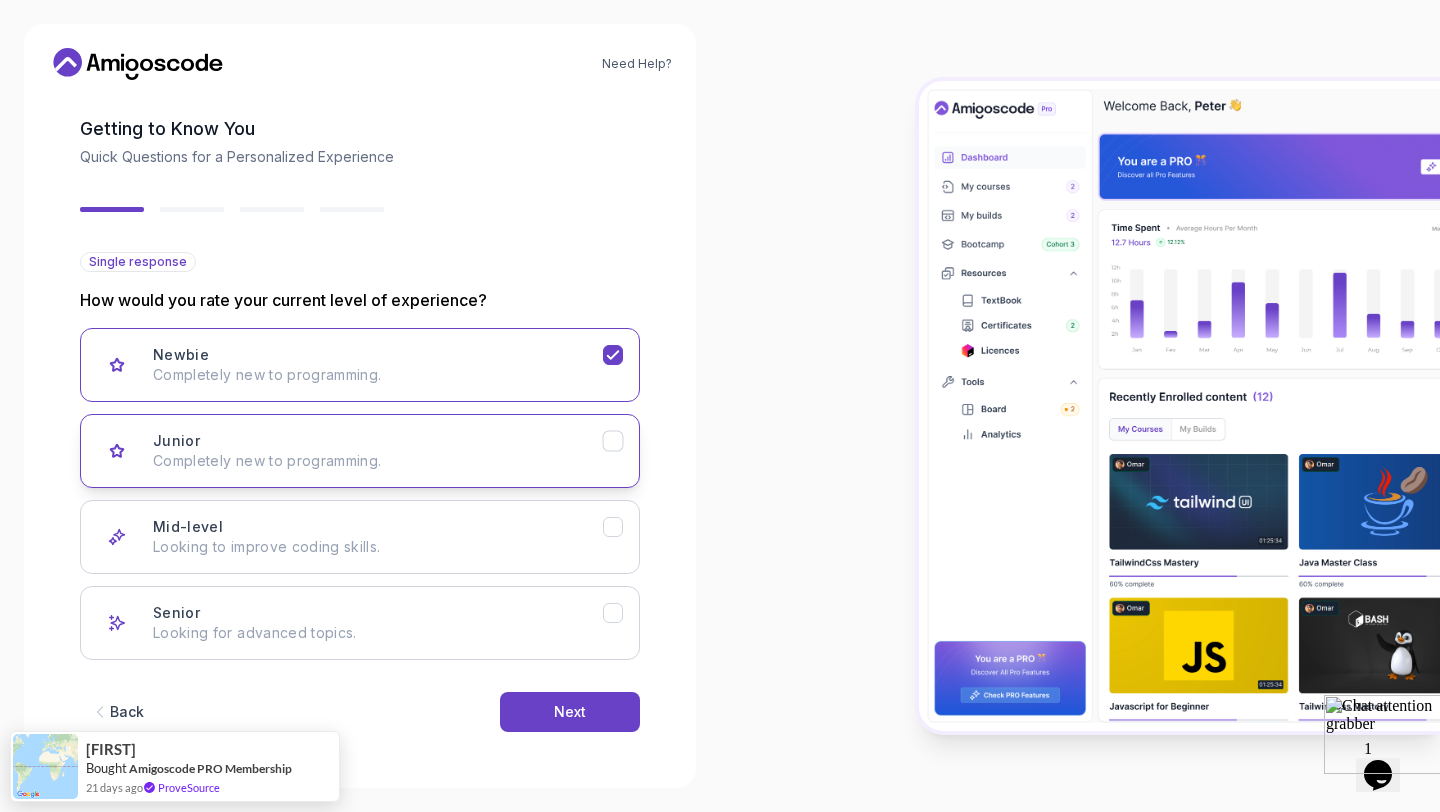 click on "Junior Completely new to programming." at bounding box center [378, 451] 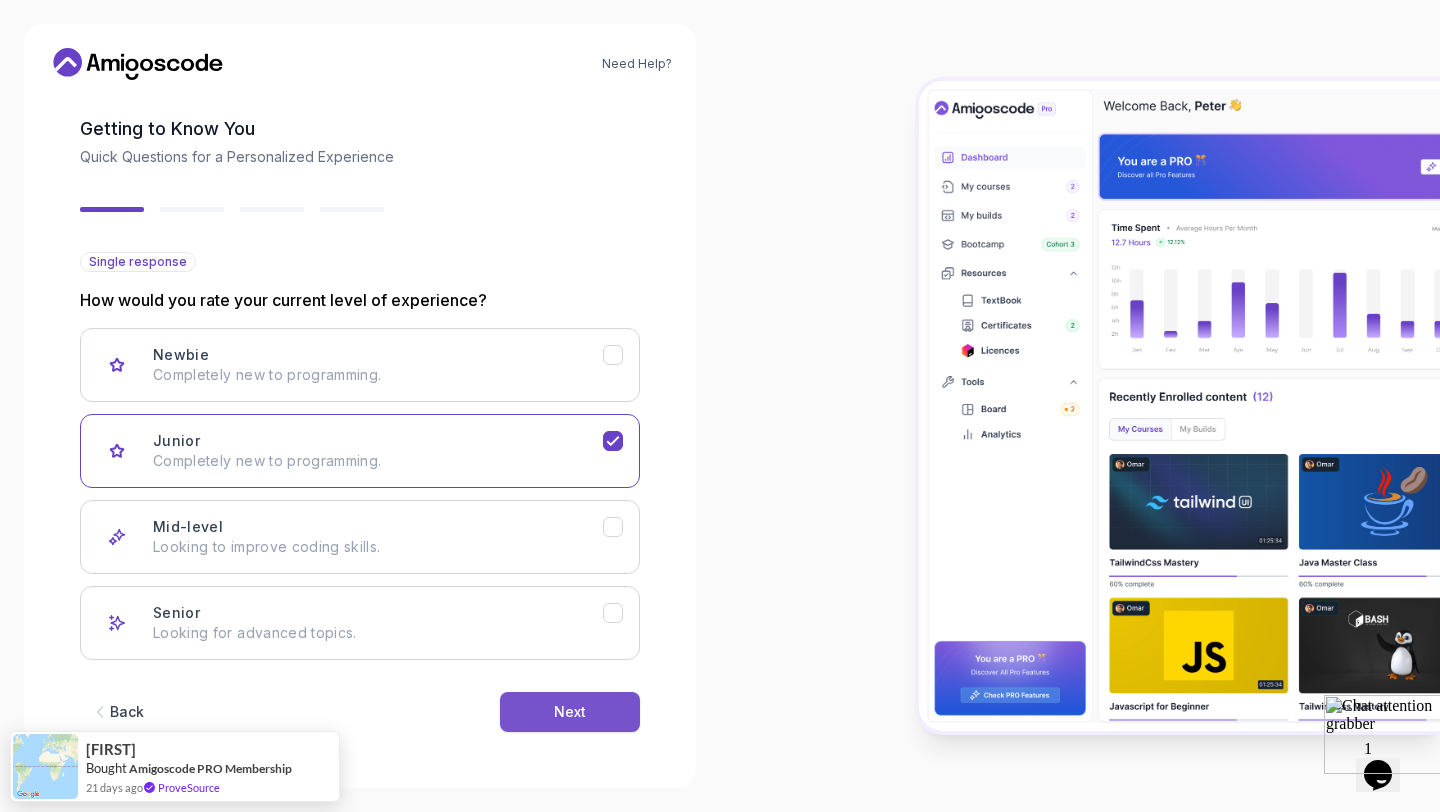 click on "Next" at bounding box center (570, 712) 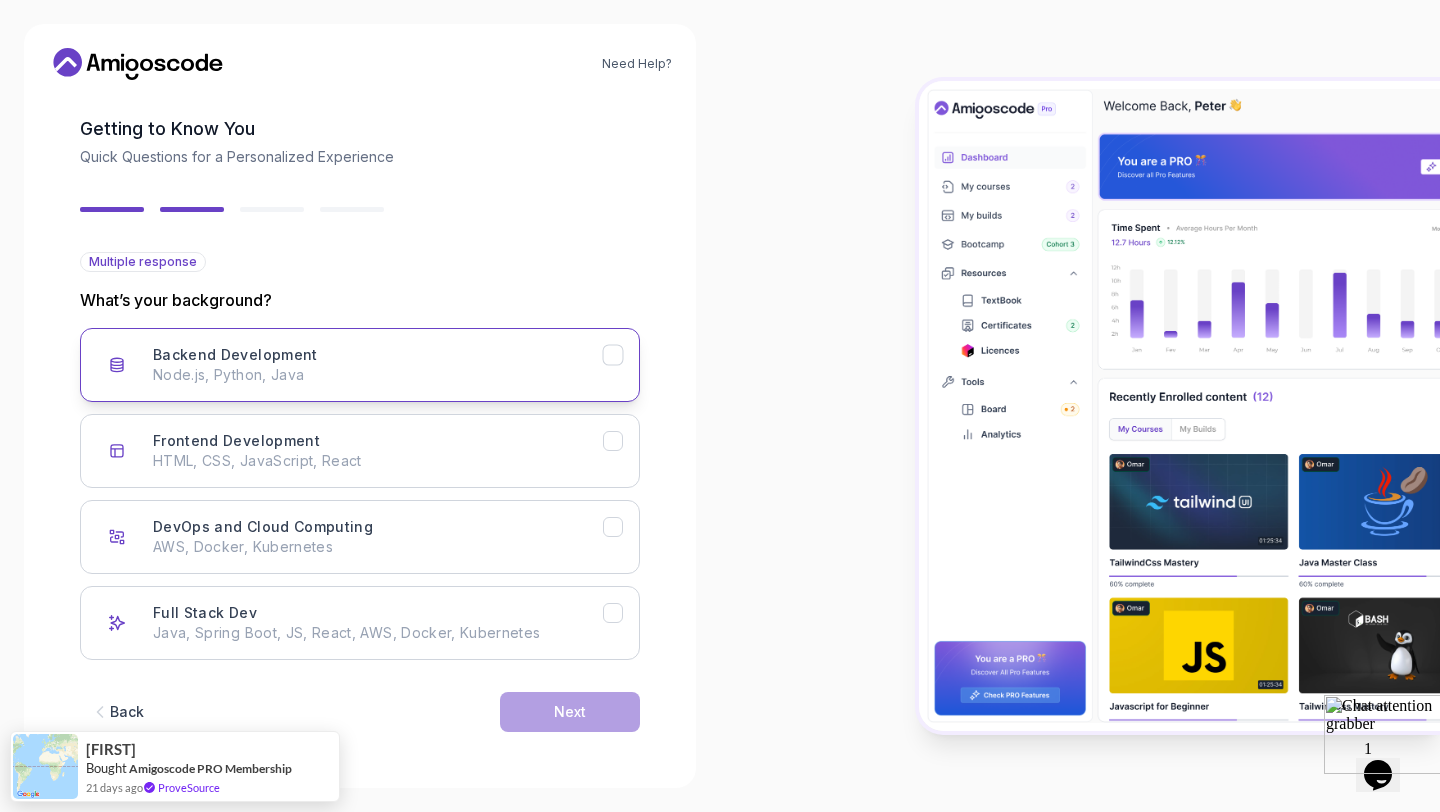 click on "Backend Development Node.js, Python, Java" at bounding box center (360, 365) 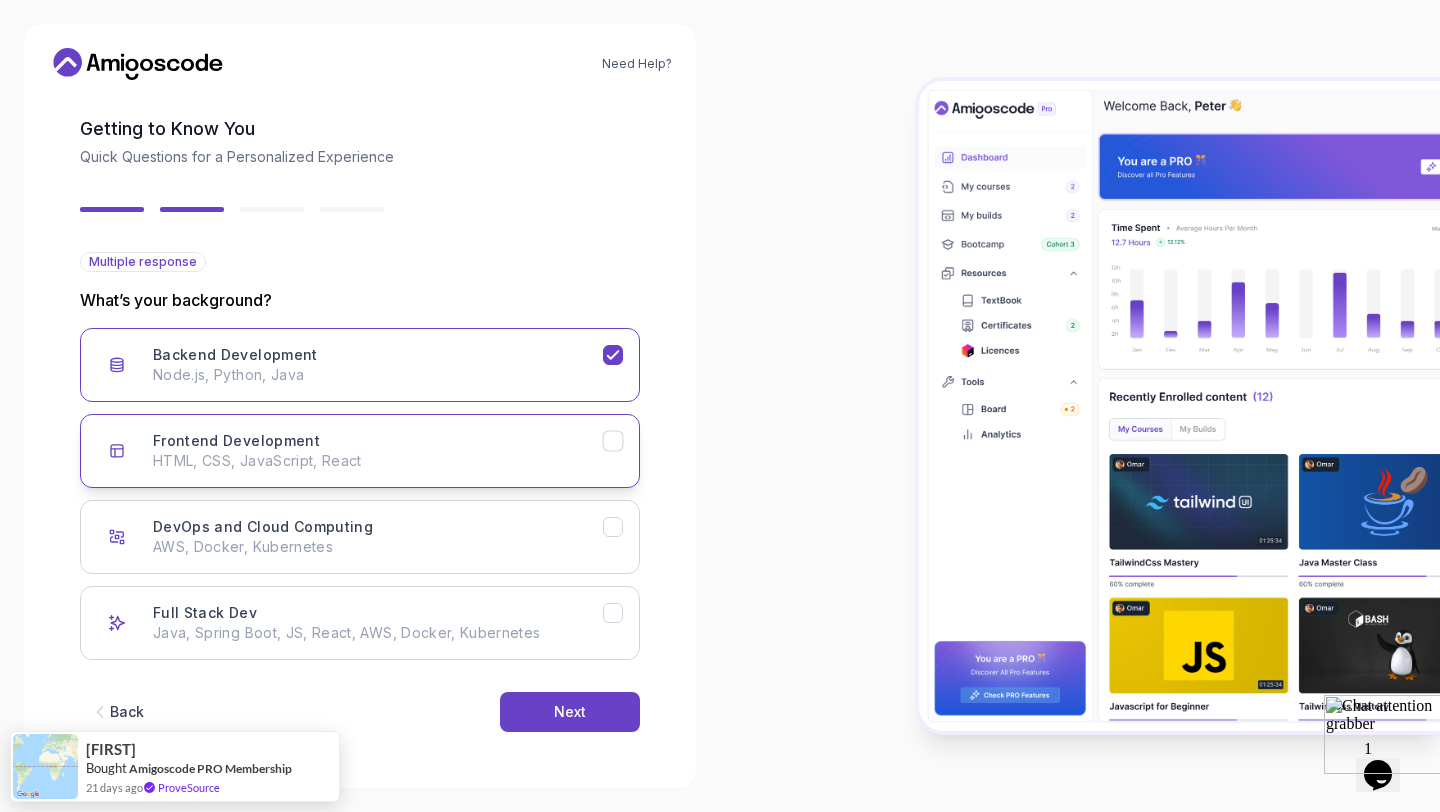 click on "Frontend Development HTML, CSS, JavaScript, React" at bounding box center (360, 451) 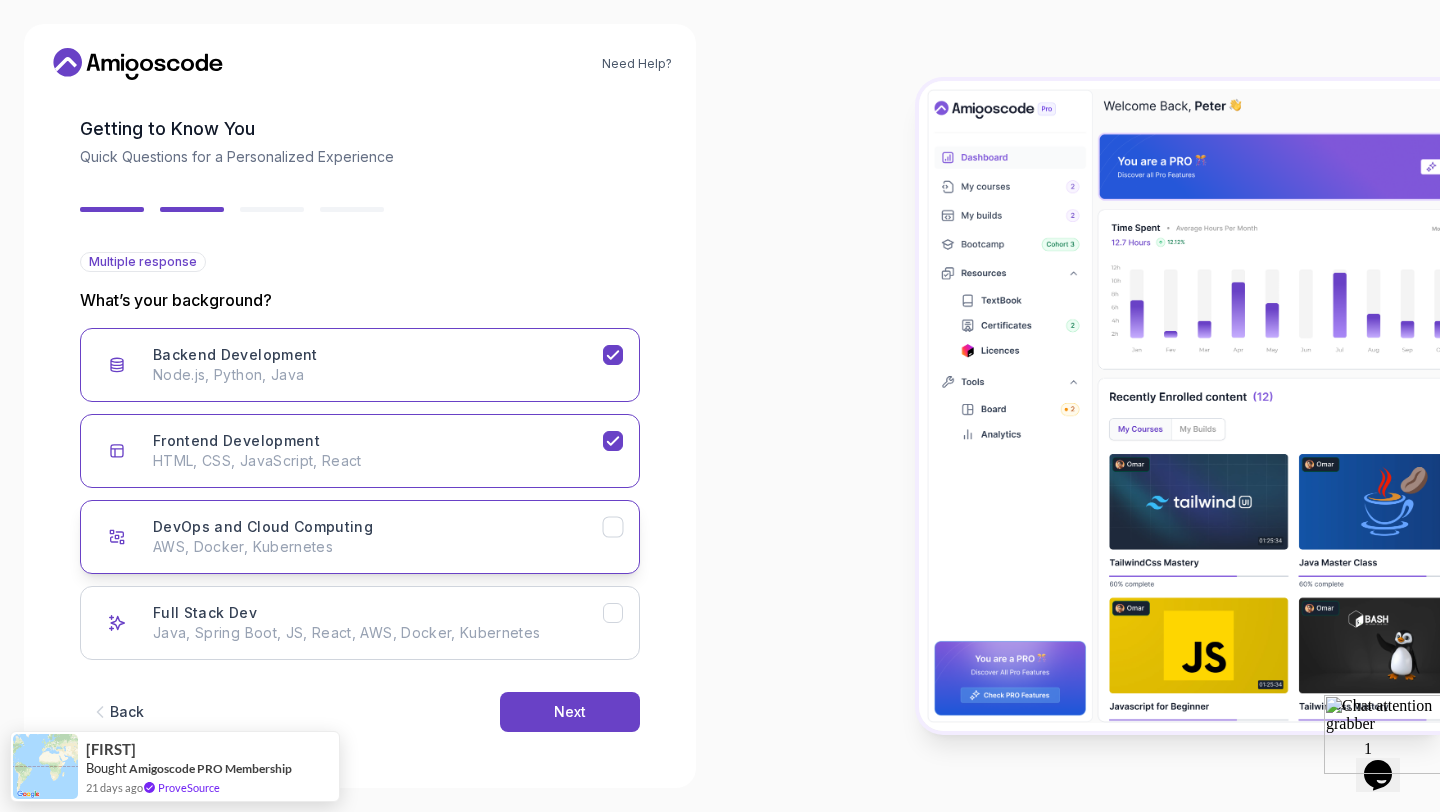 click on "DevOps and Cloud Computing AWS, Docker, Kubernetes" at bounding box center [360, 537] 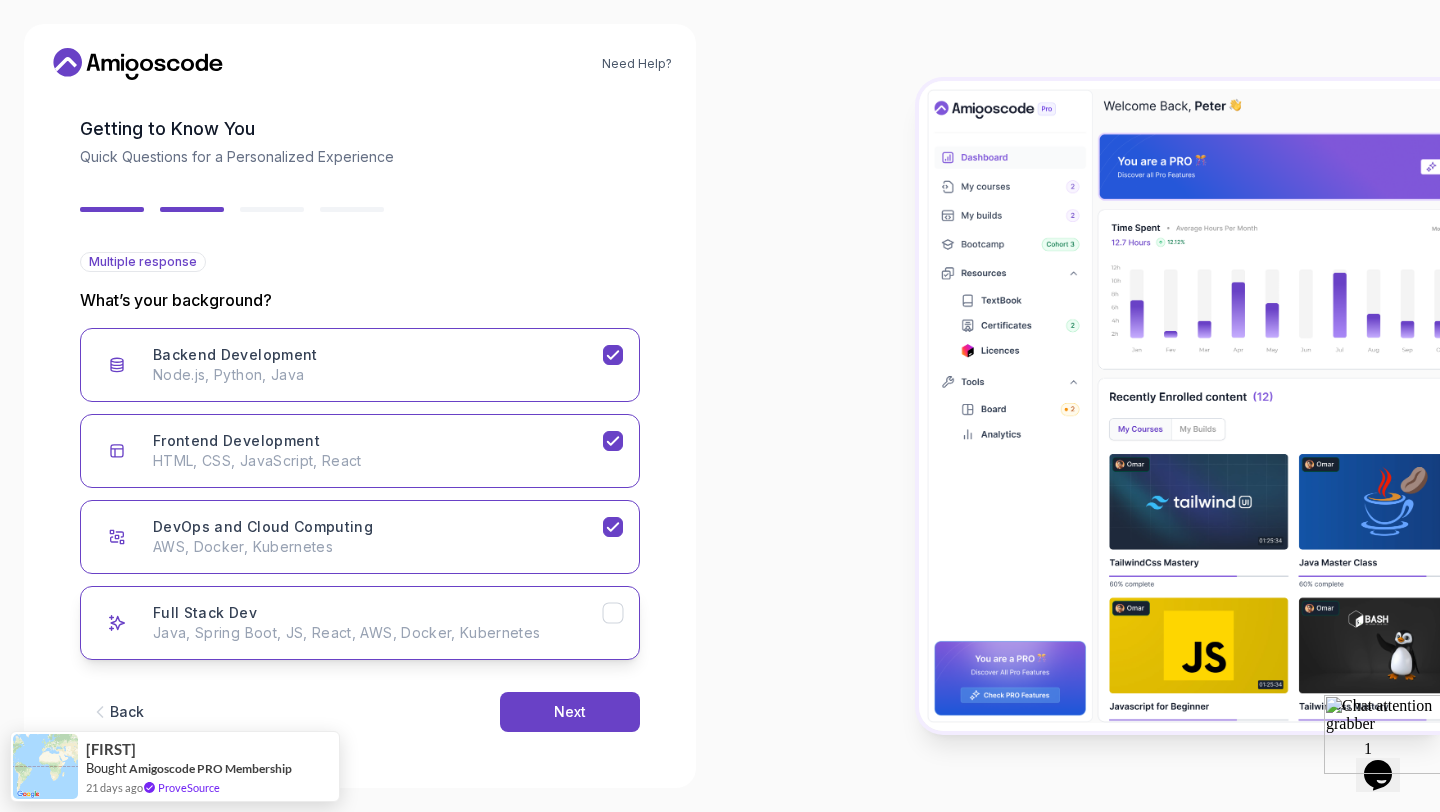 click 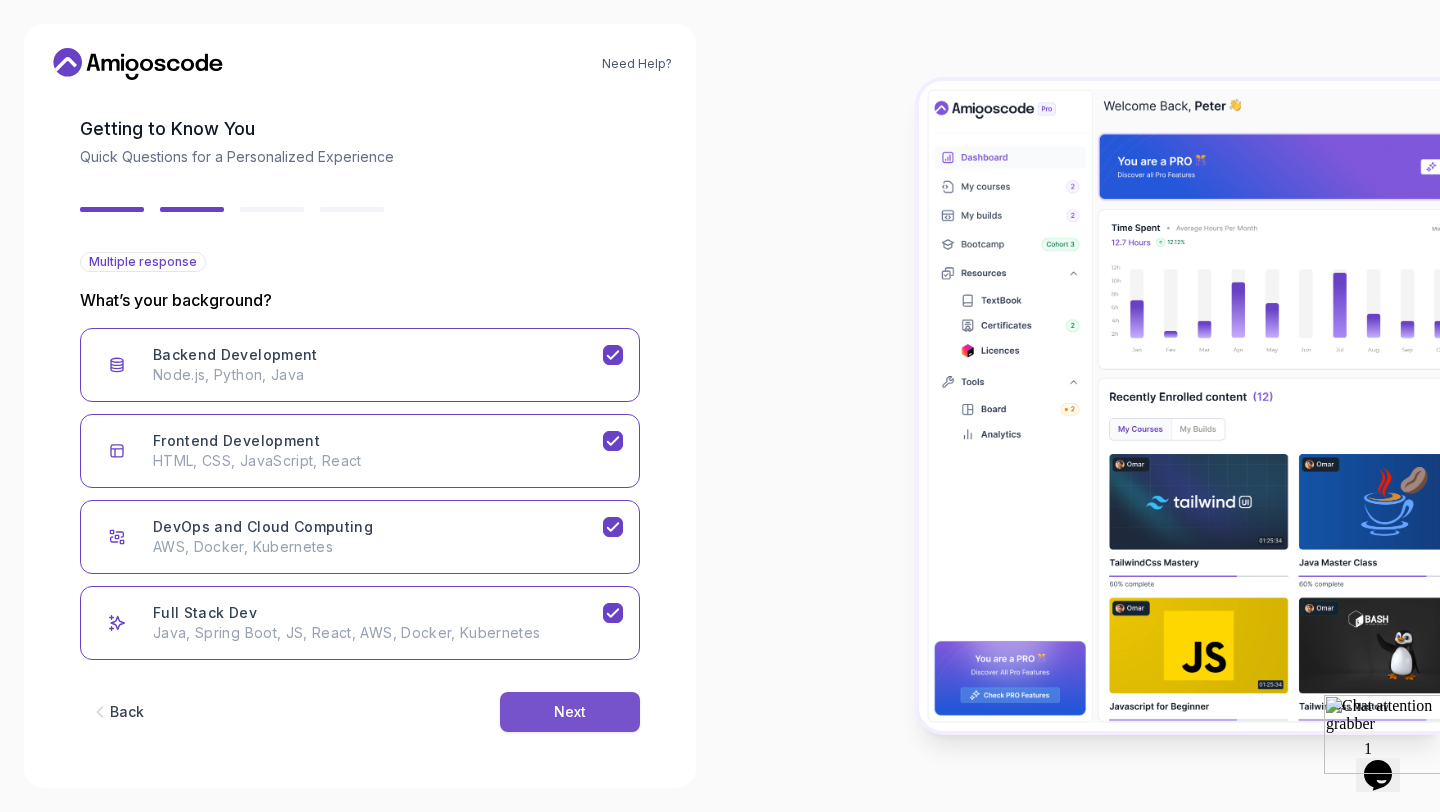 click on "Next" at bounding box center [570, 712] 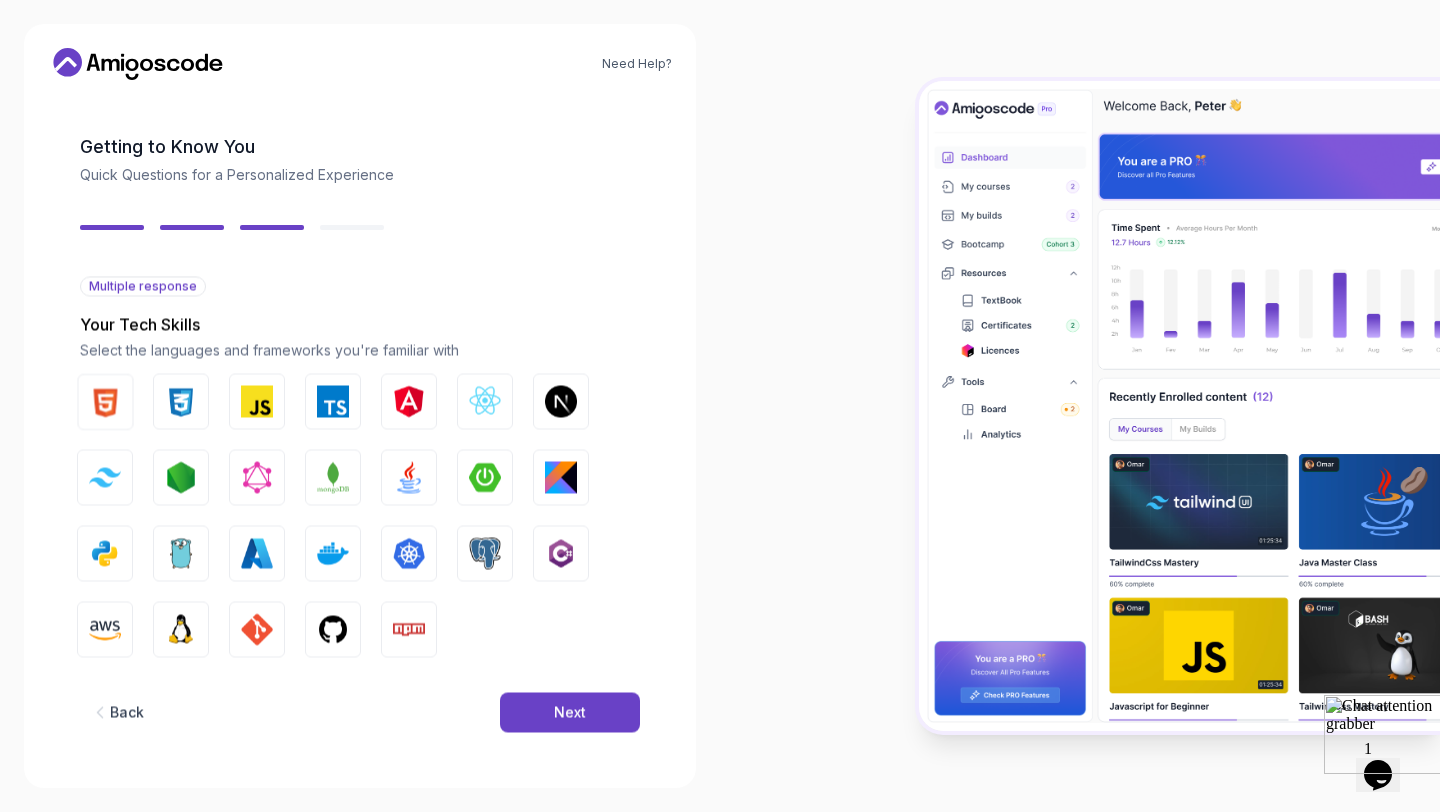 scroll, scrollTop: 61, scrollLeft: 0, axis: vertical 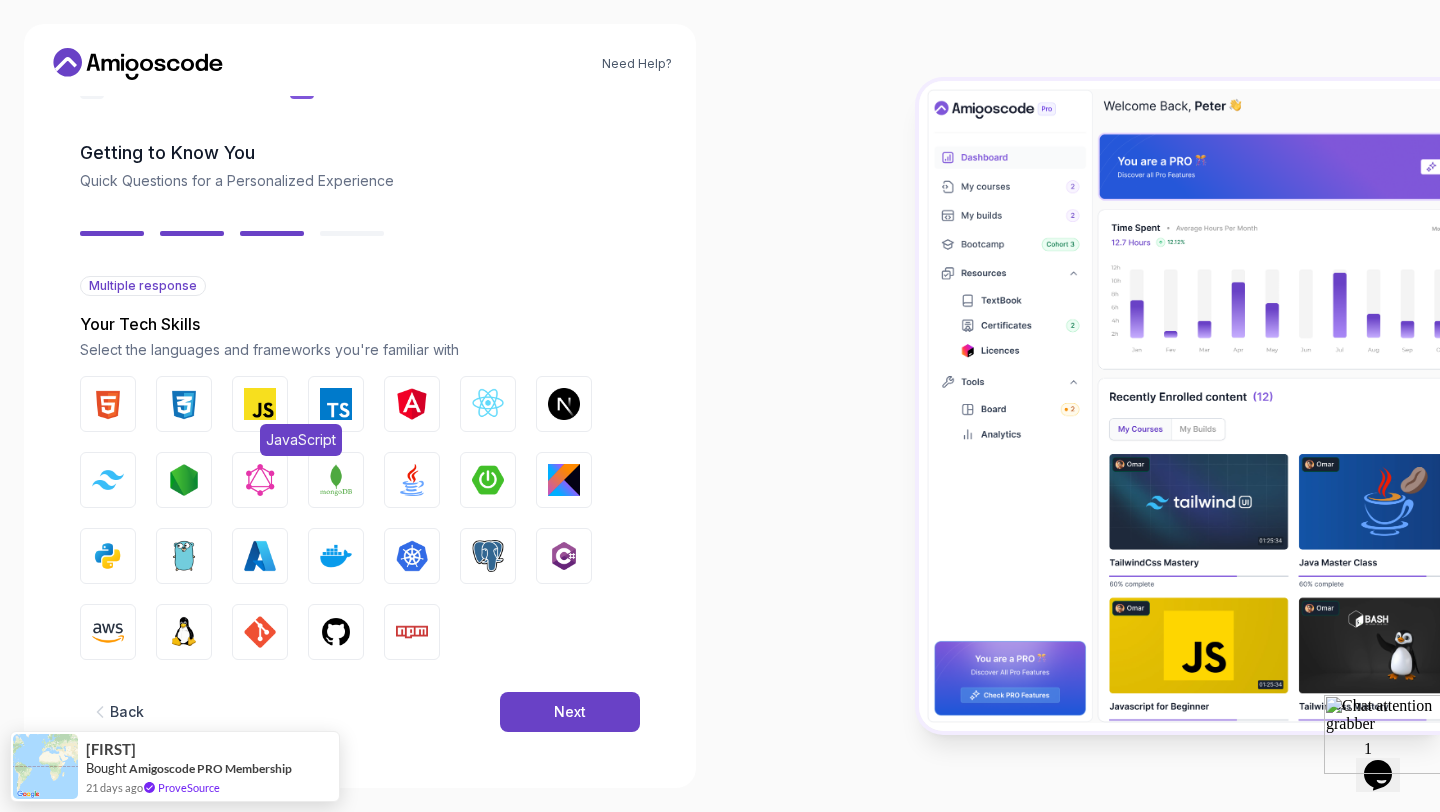 click at bounding box center (260, 404) 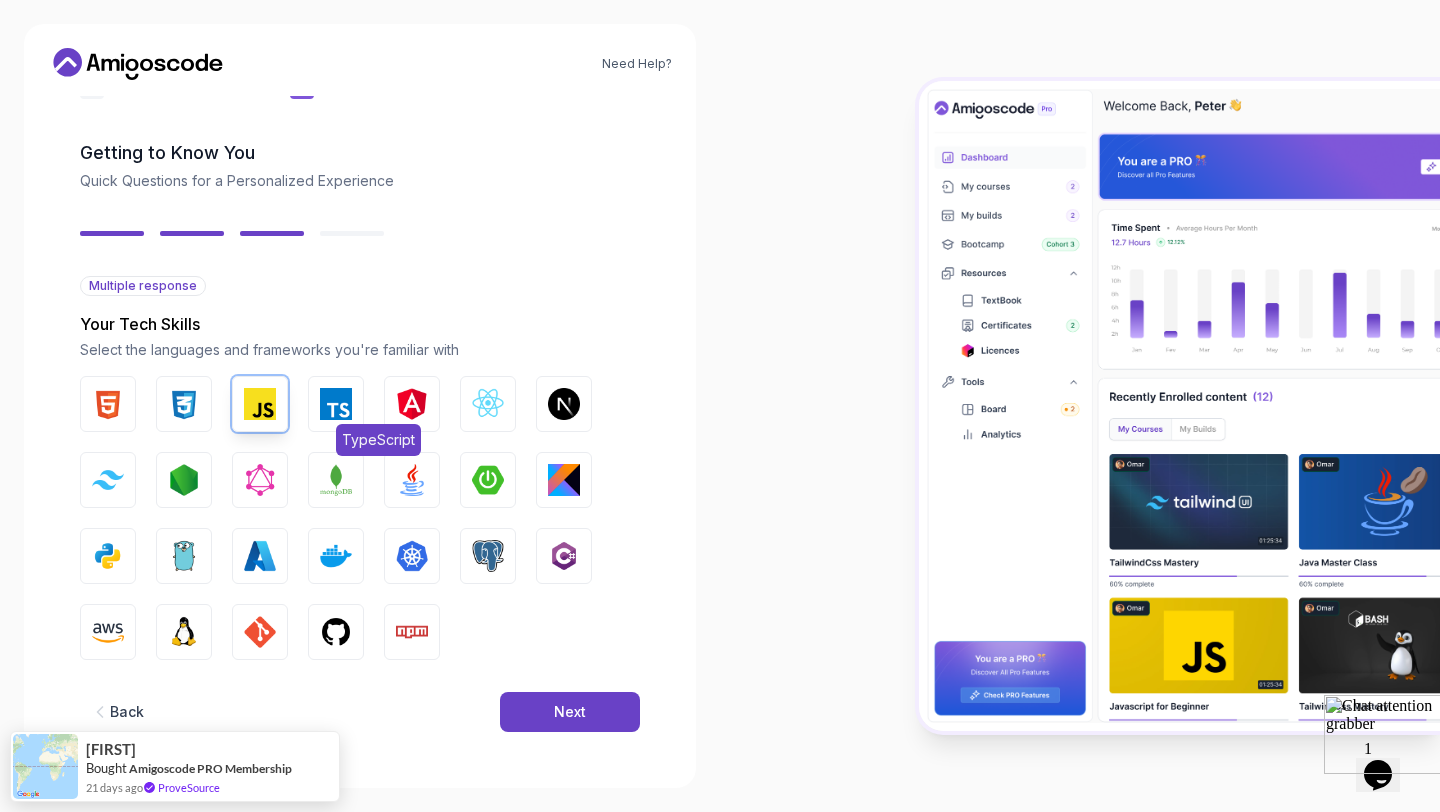 click at bounding box center (336, 404) 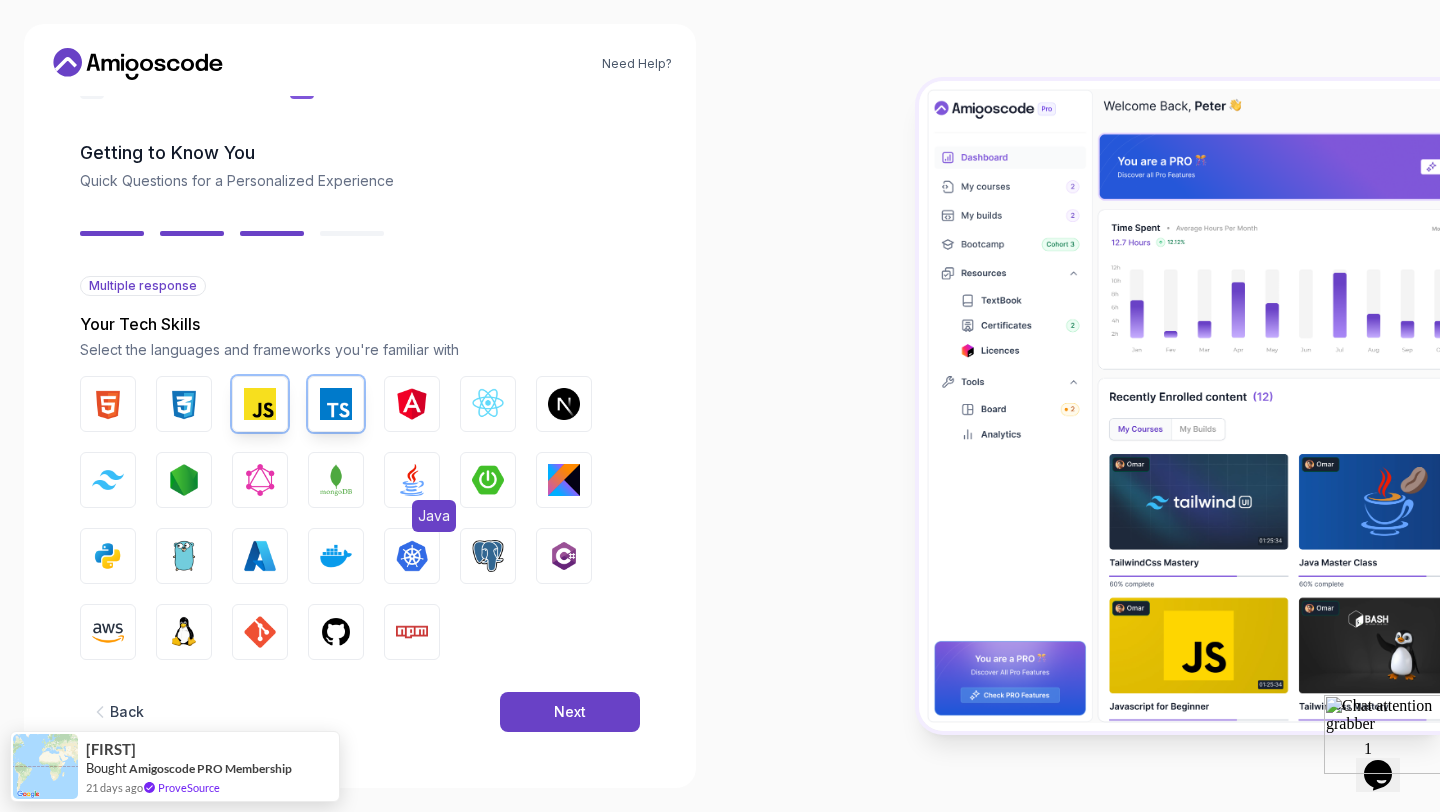 click at bounding box center (412, 480) 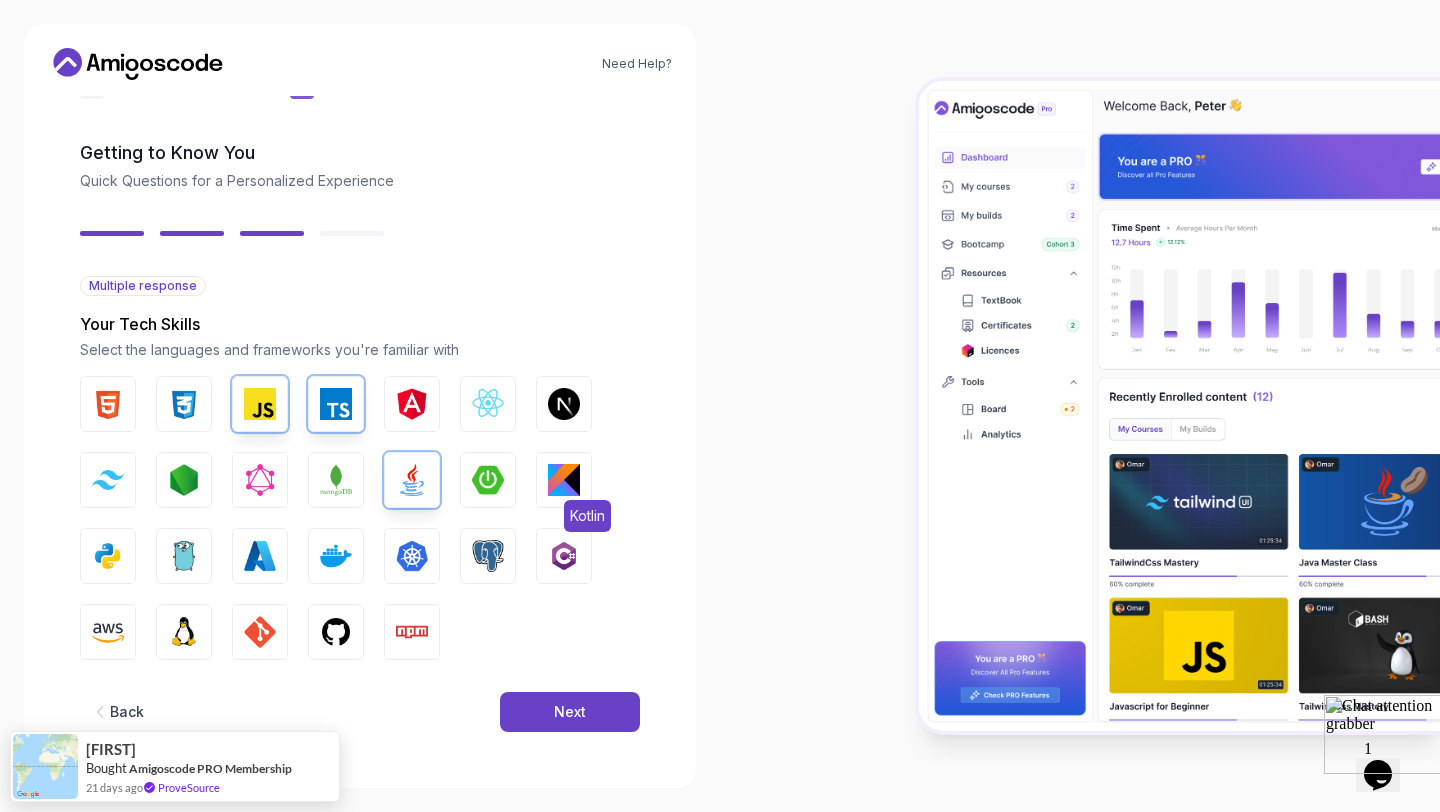 click at bounding box center (564, 480) 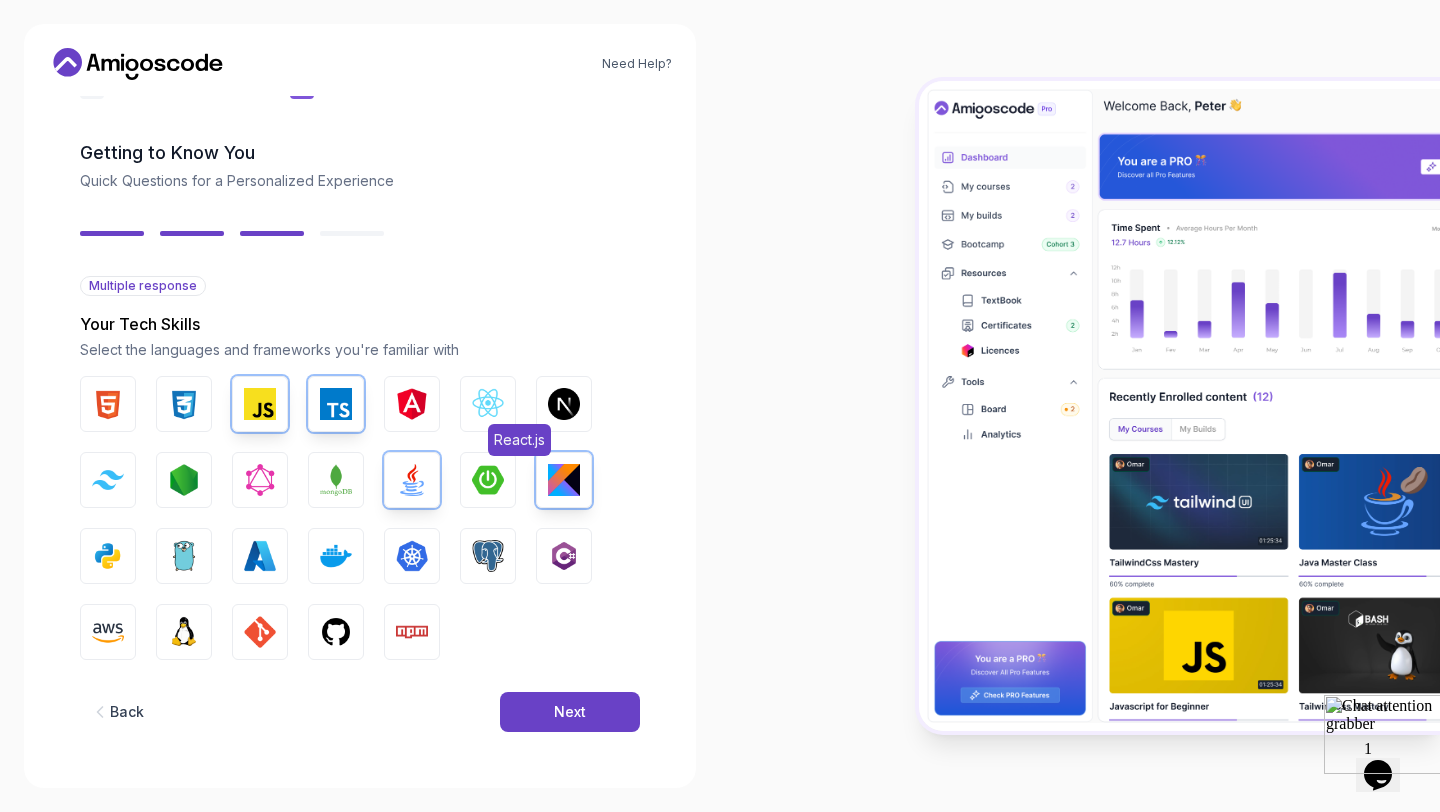 click at bounding box center (488, 404) 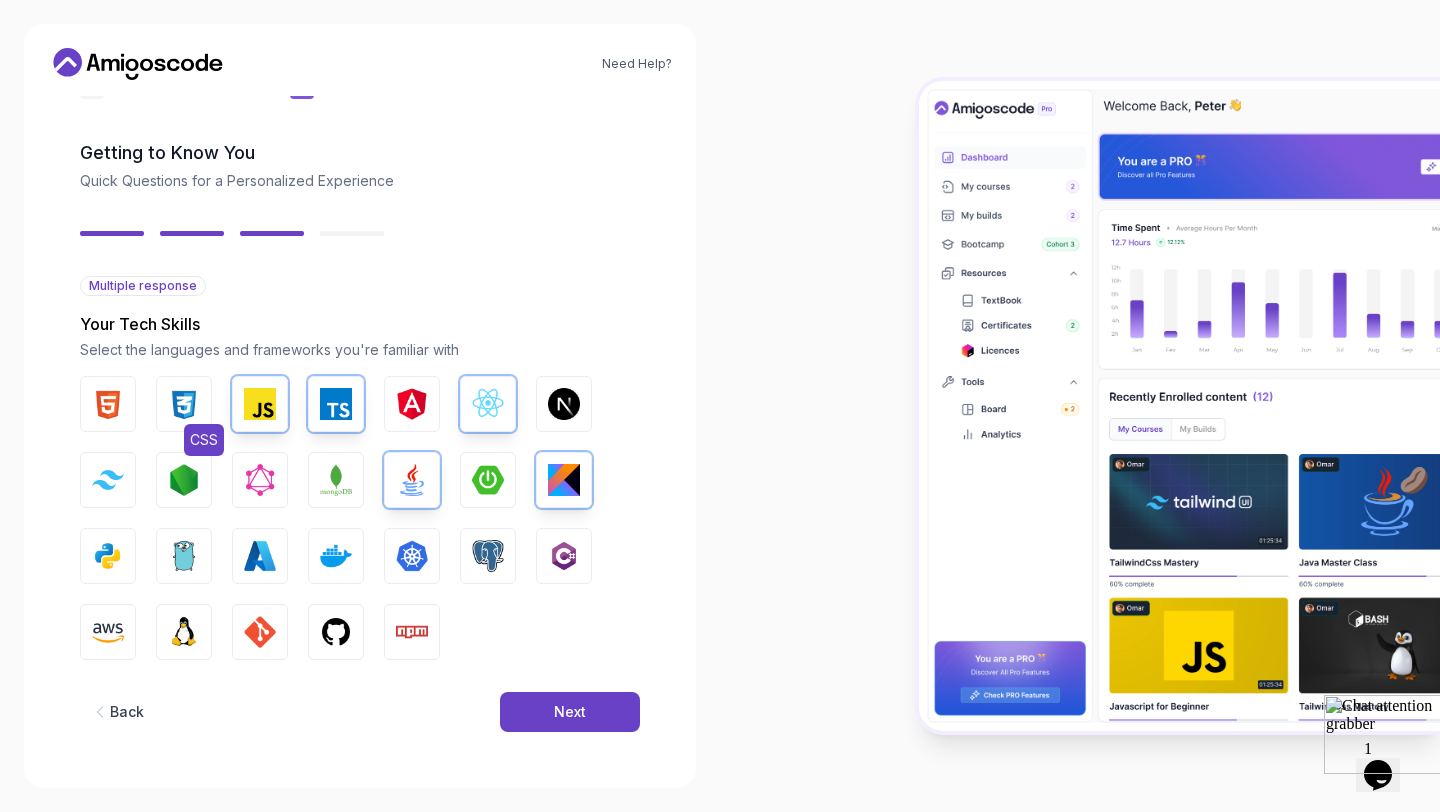 click at bounding box center (184, 404) 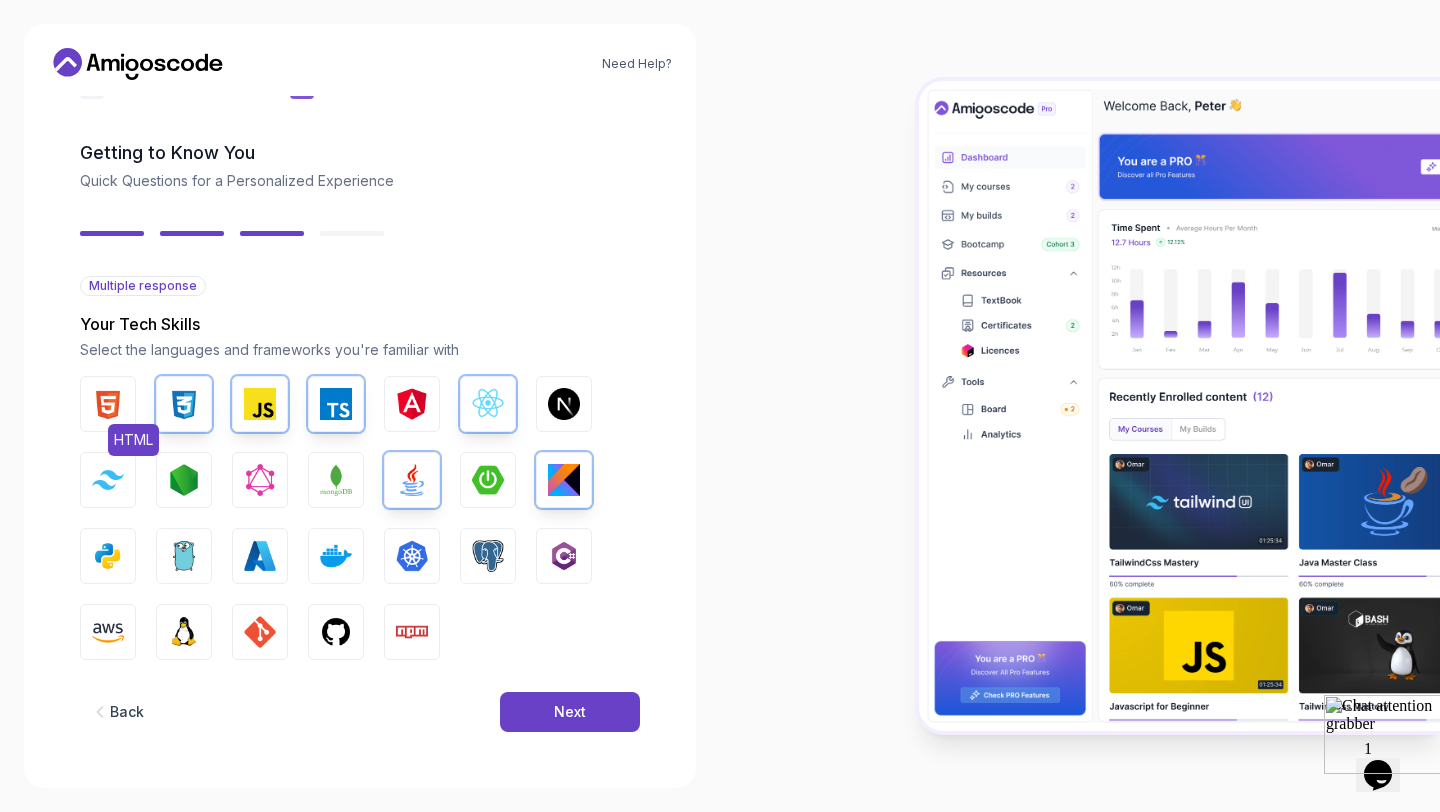 click at bounding box center [108, 404] 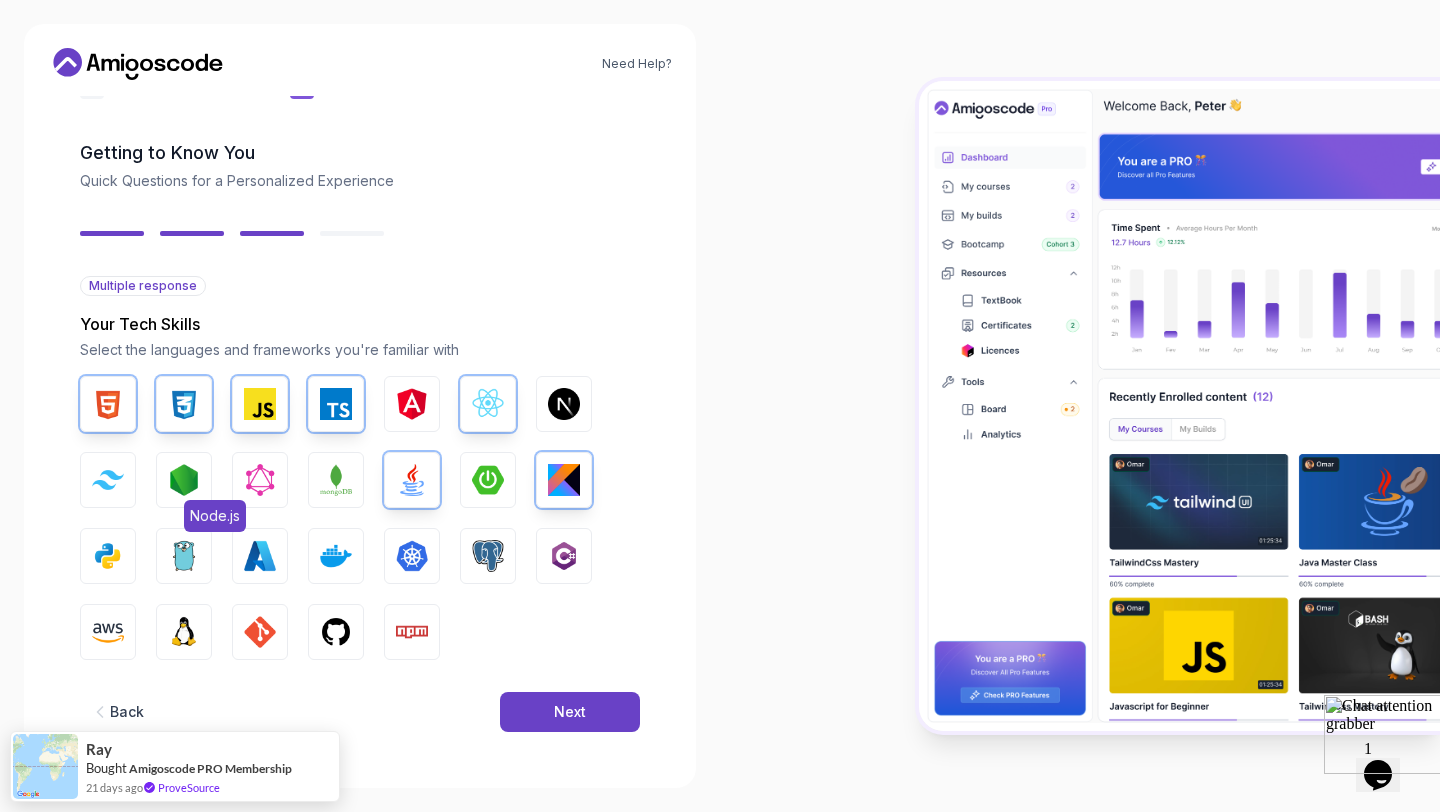 click at bounding box center (184, 480) 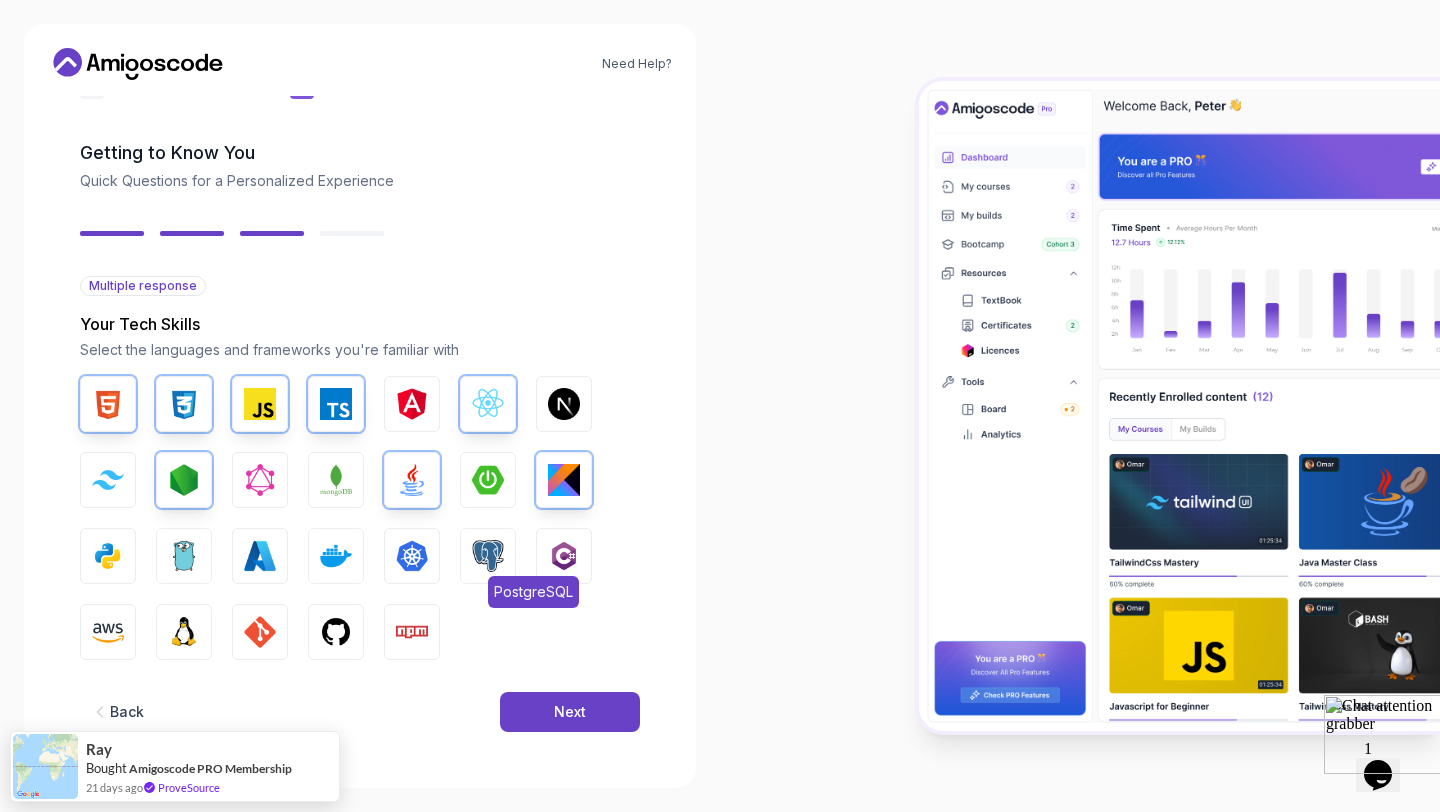 click at bounding box center [488, 556] 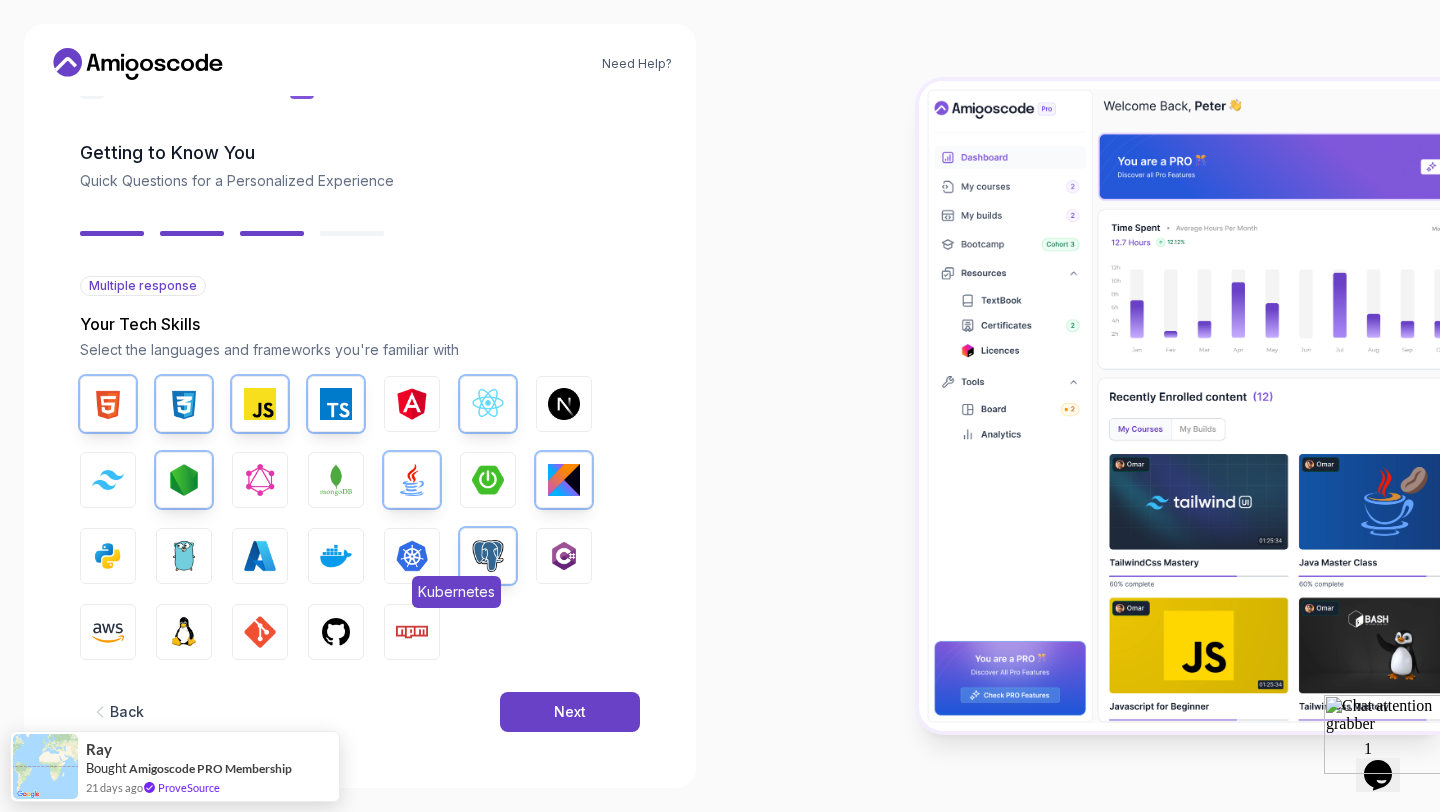 click at bounding box center (412, 556) 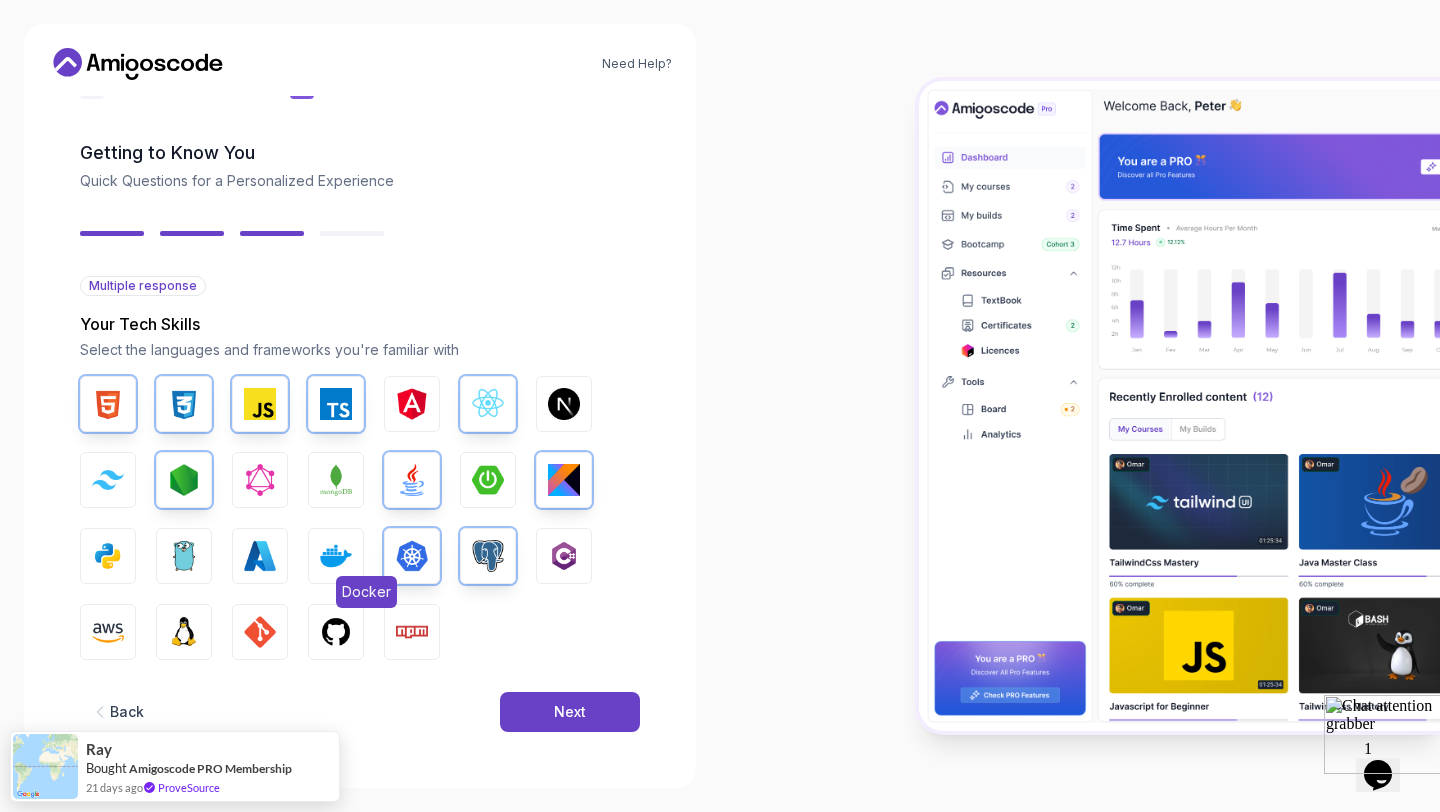 click at bounding box center (336, 556) 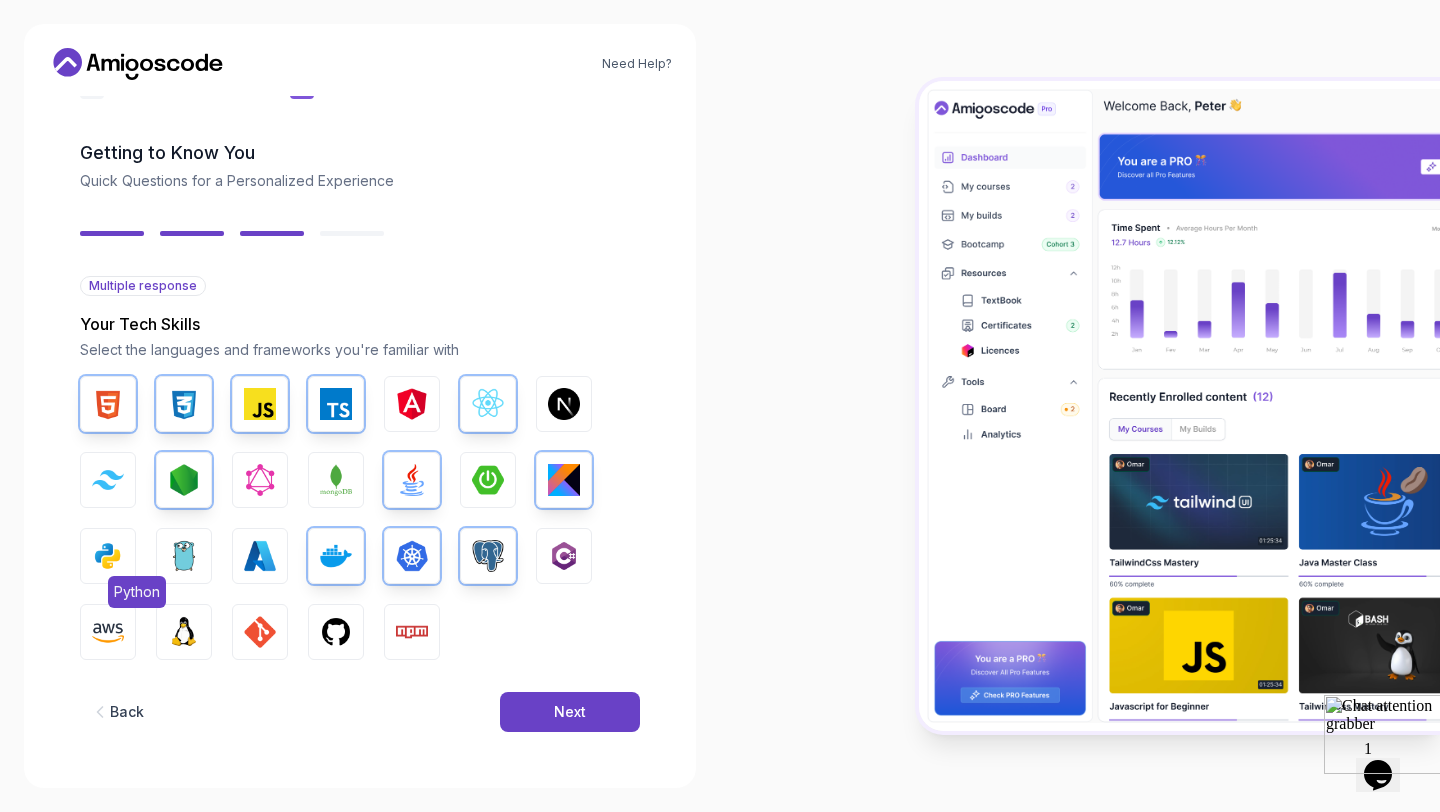 click at bounding box center [108, 556] 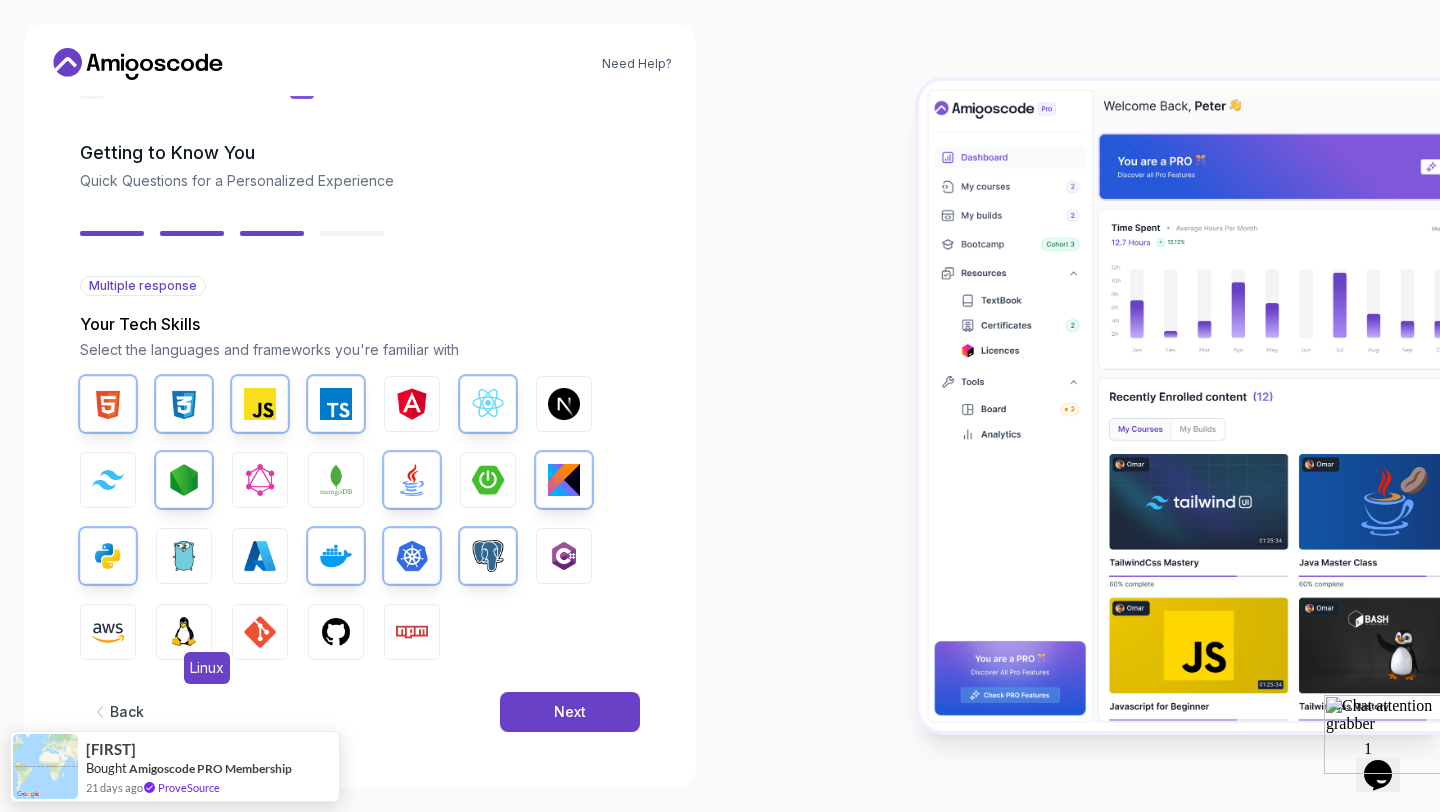 click at bounding box center (184, 632) 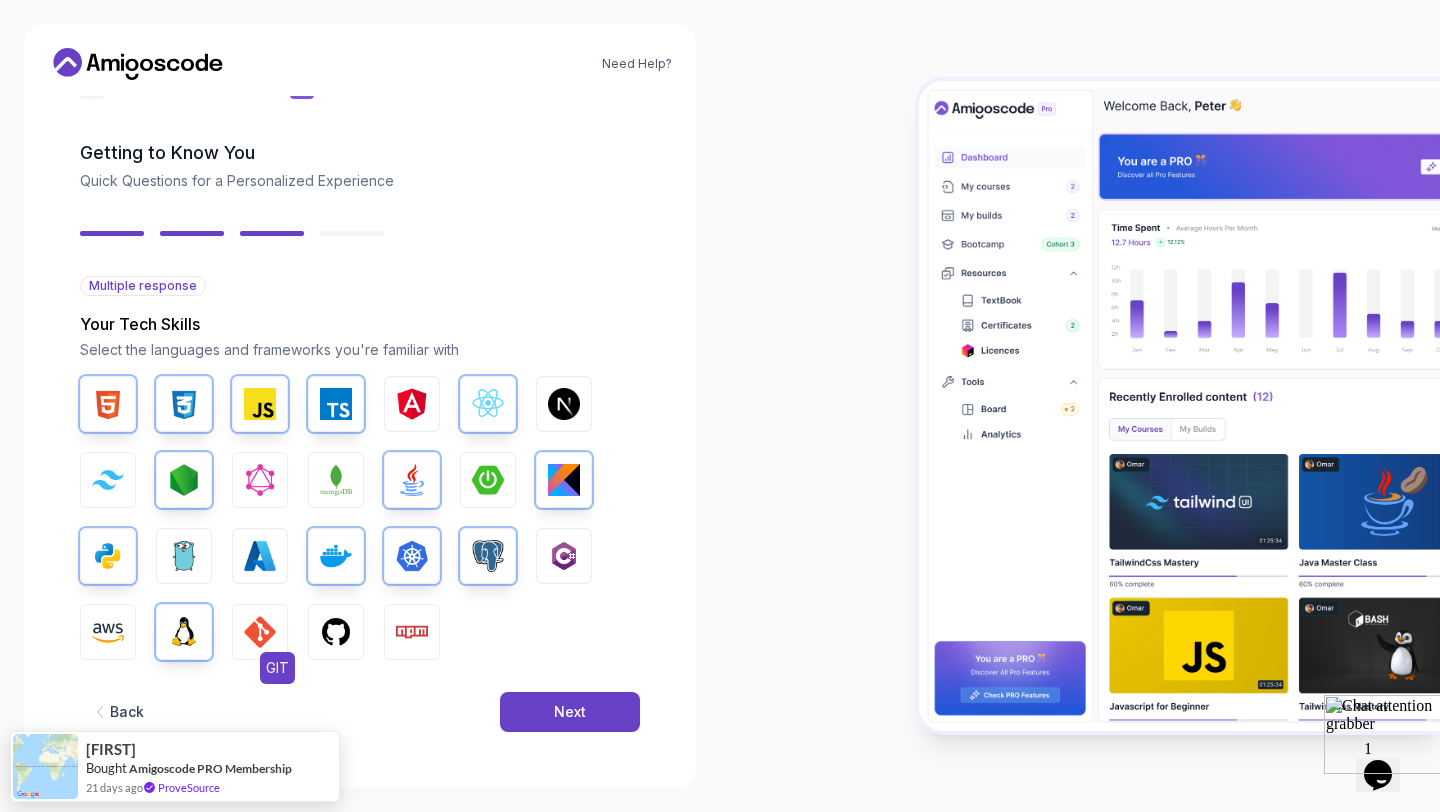 click at bounding box center [260, 632] 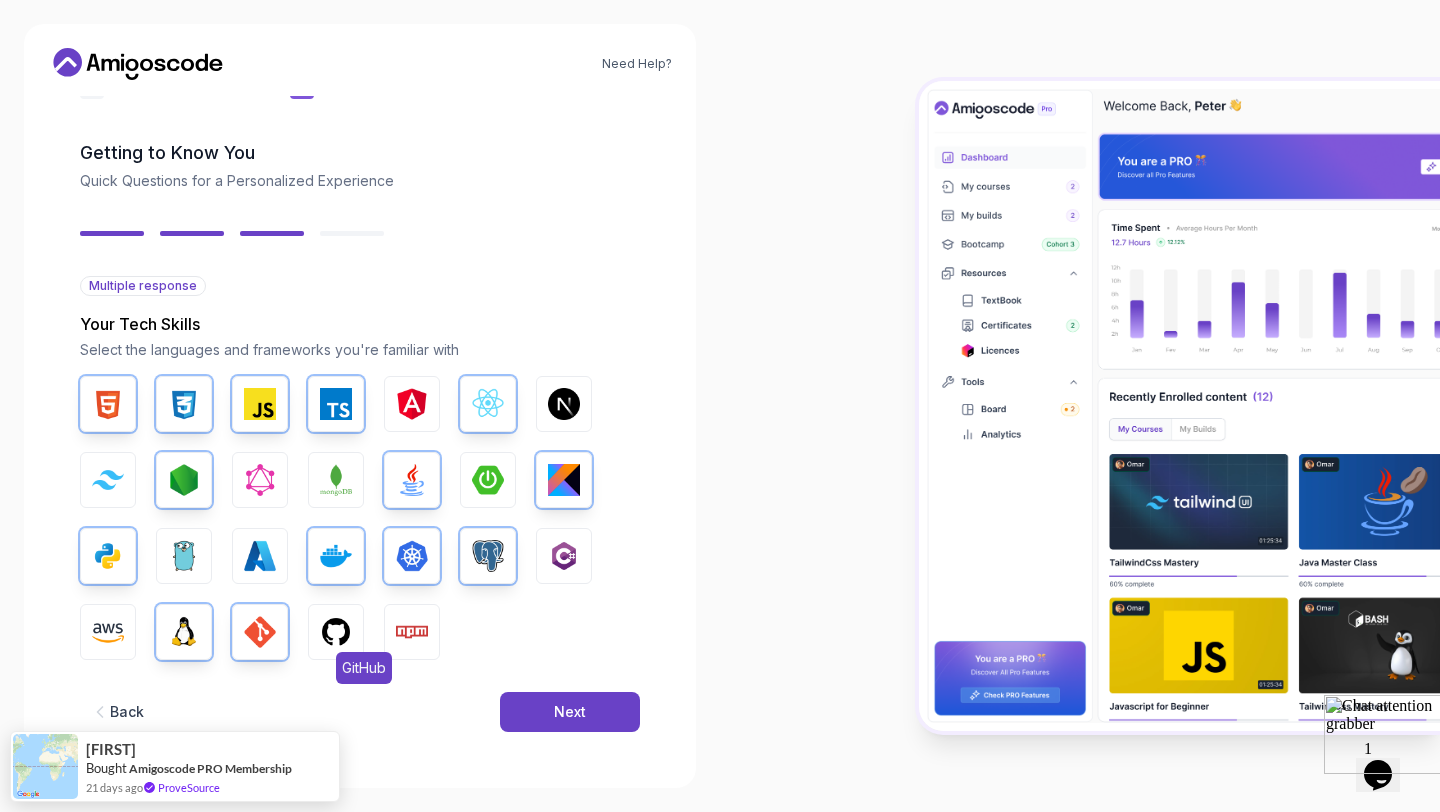 click at bounding box center (336, 632) 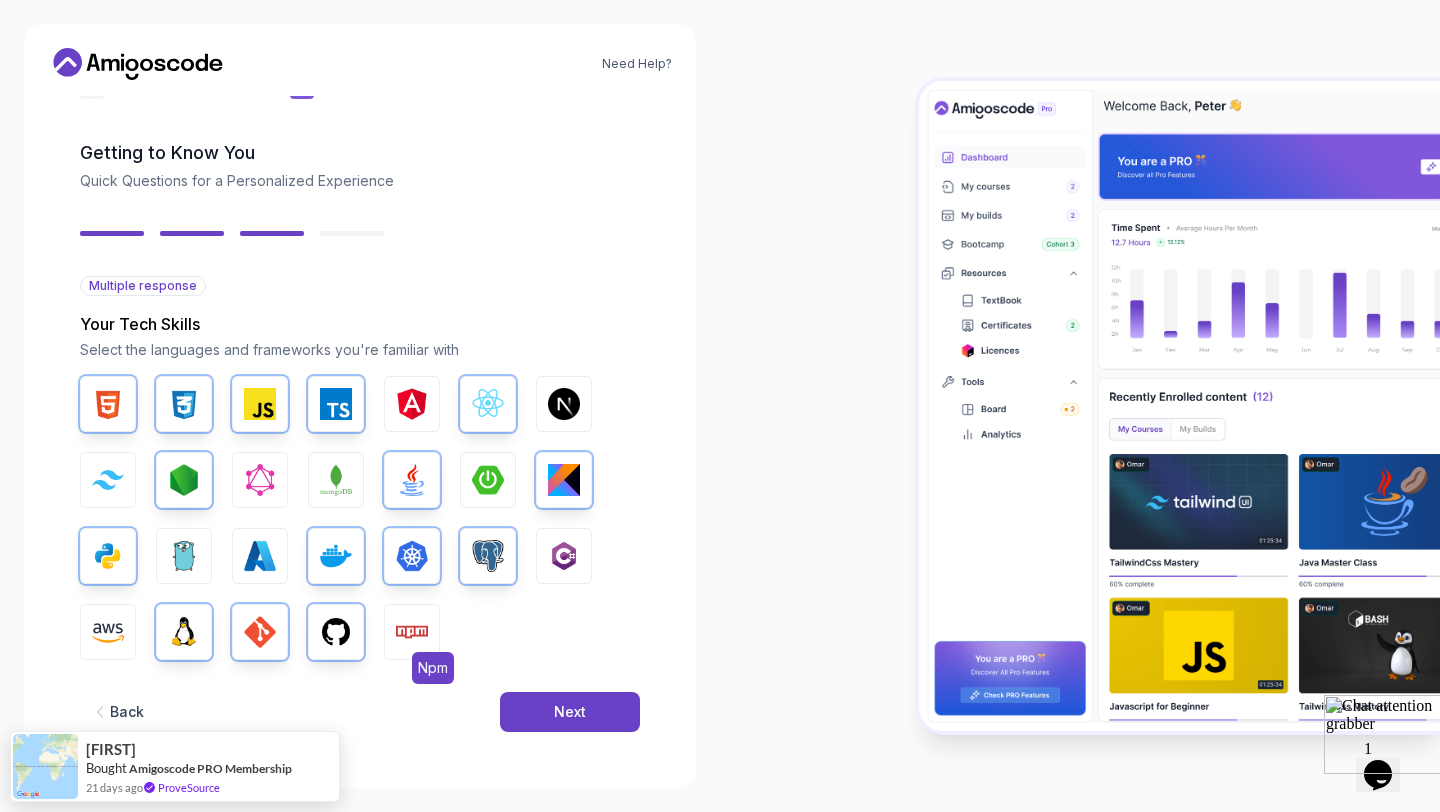 click at bounding box center (412, 632) 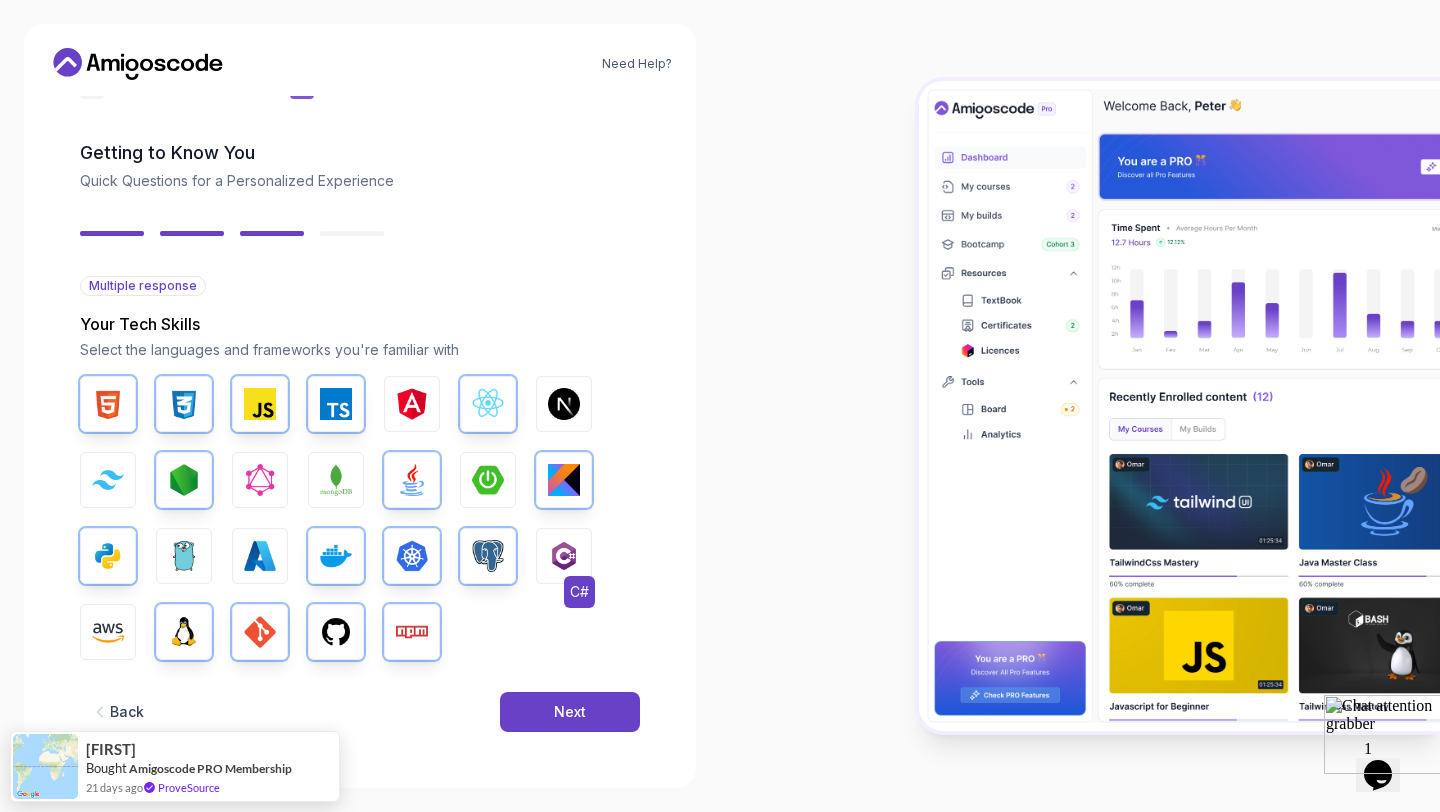 type 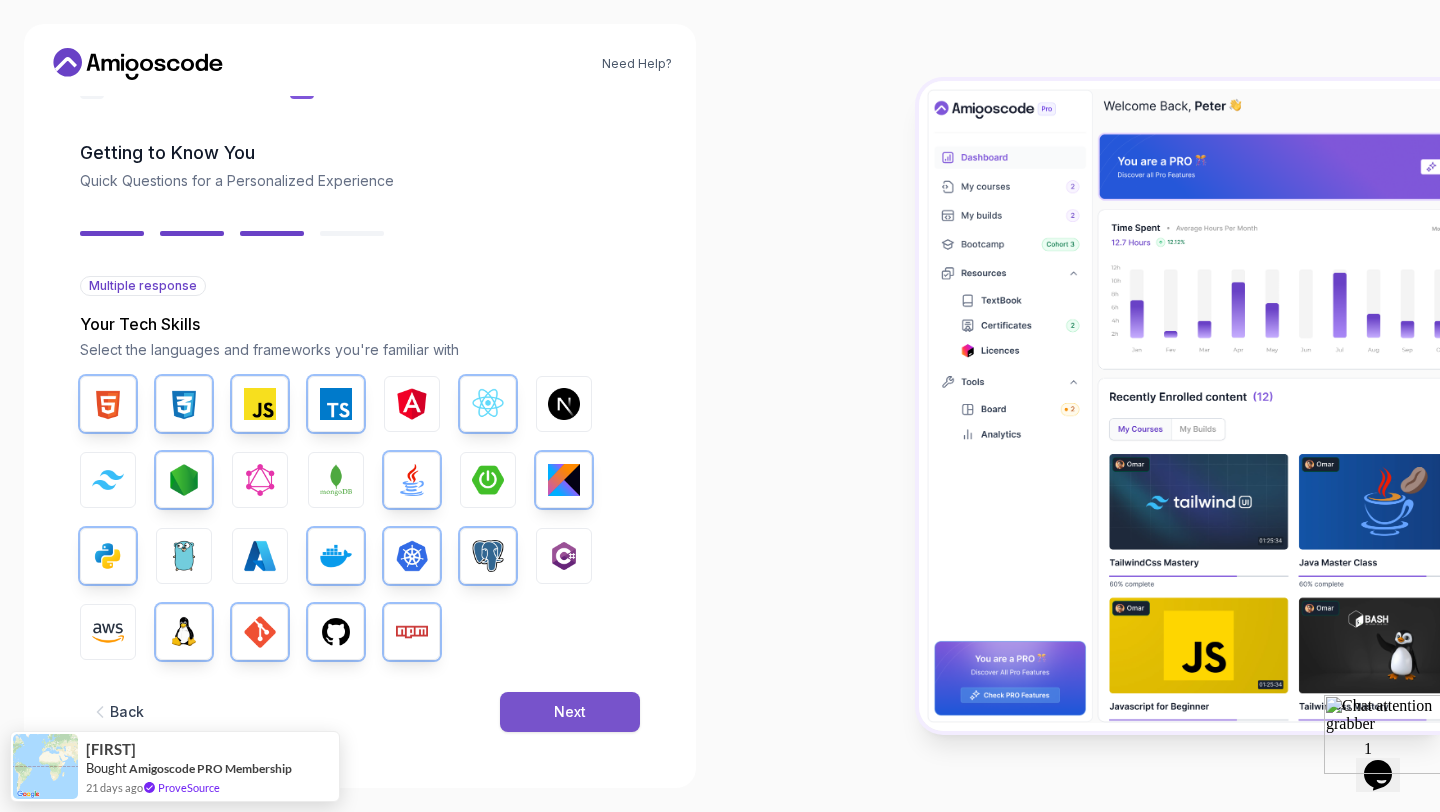 click on "Next" at bounding box center [570, 712] 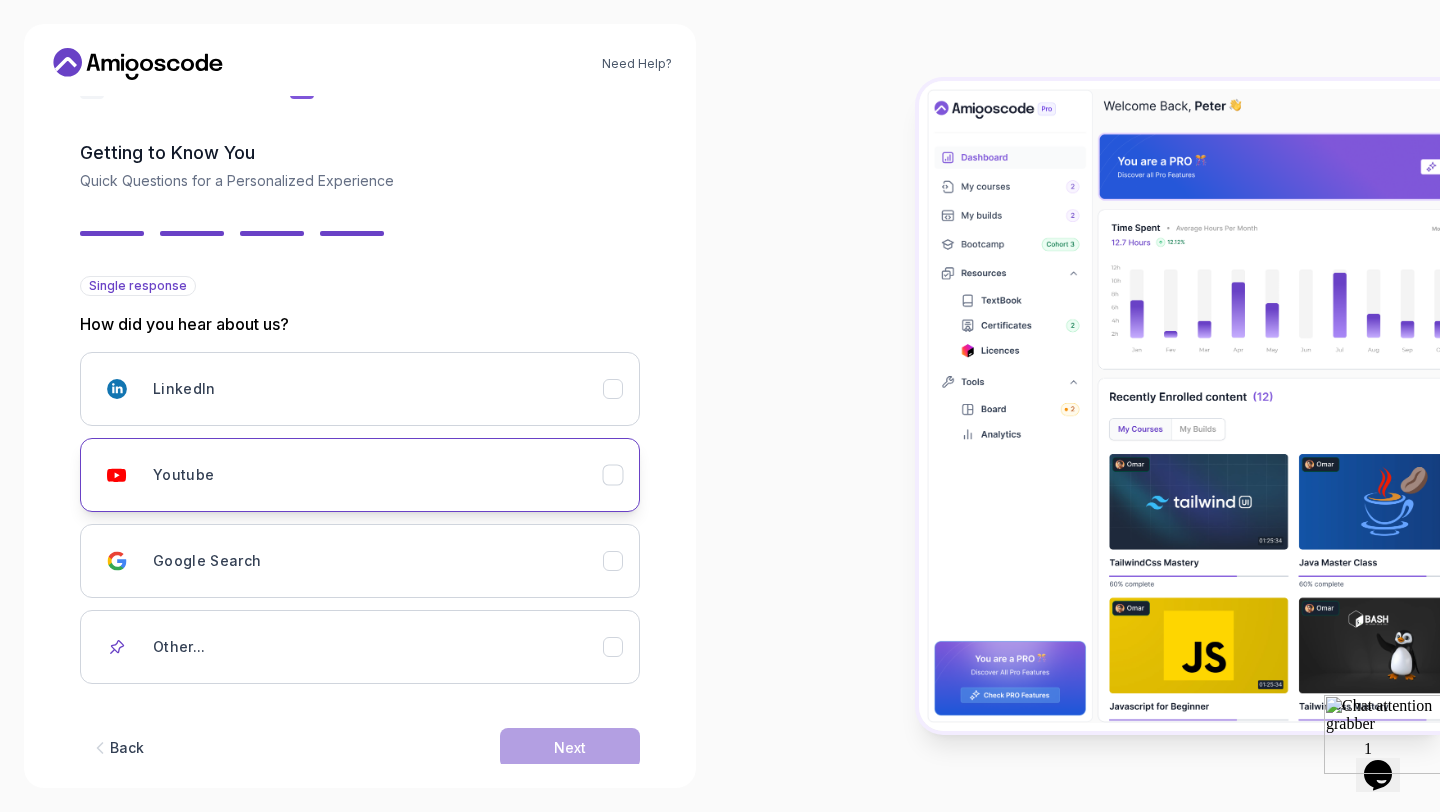 click 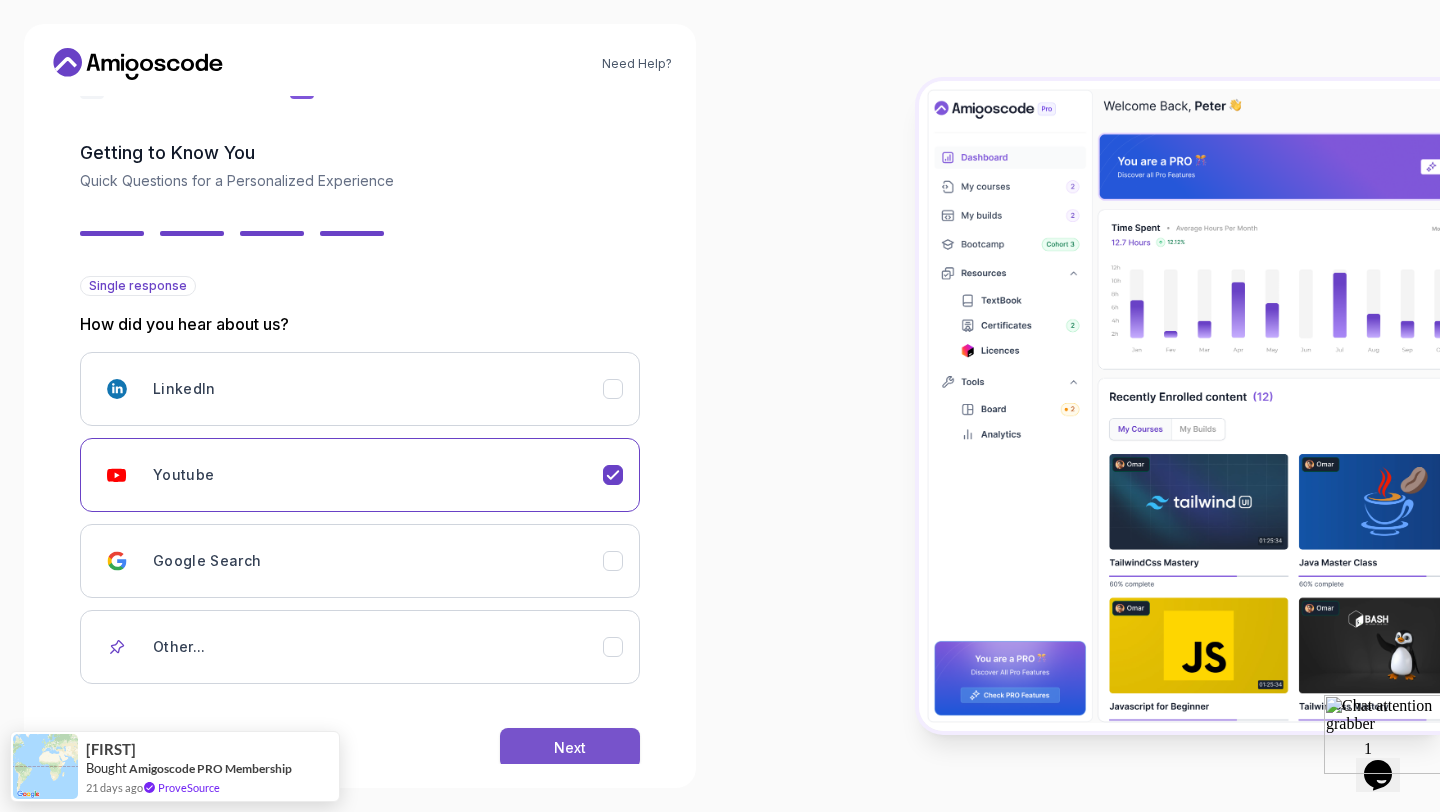 click on "Next" at bounding box center (570, 748) 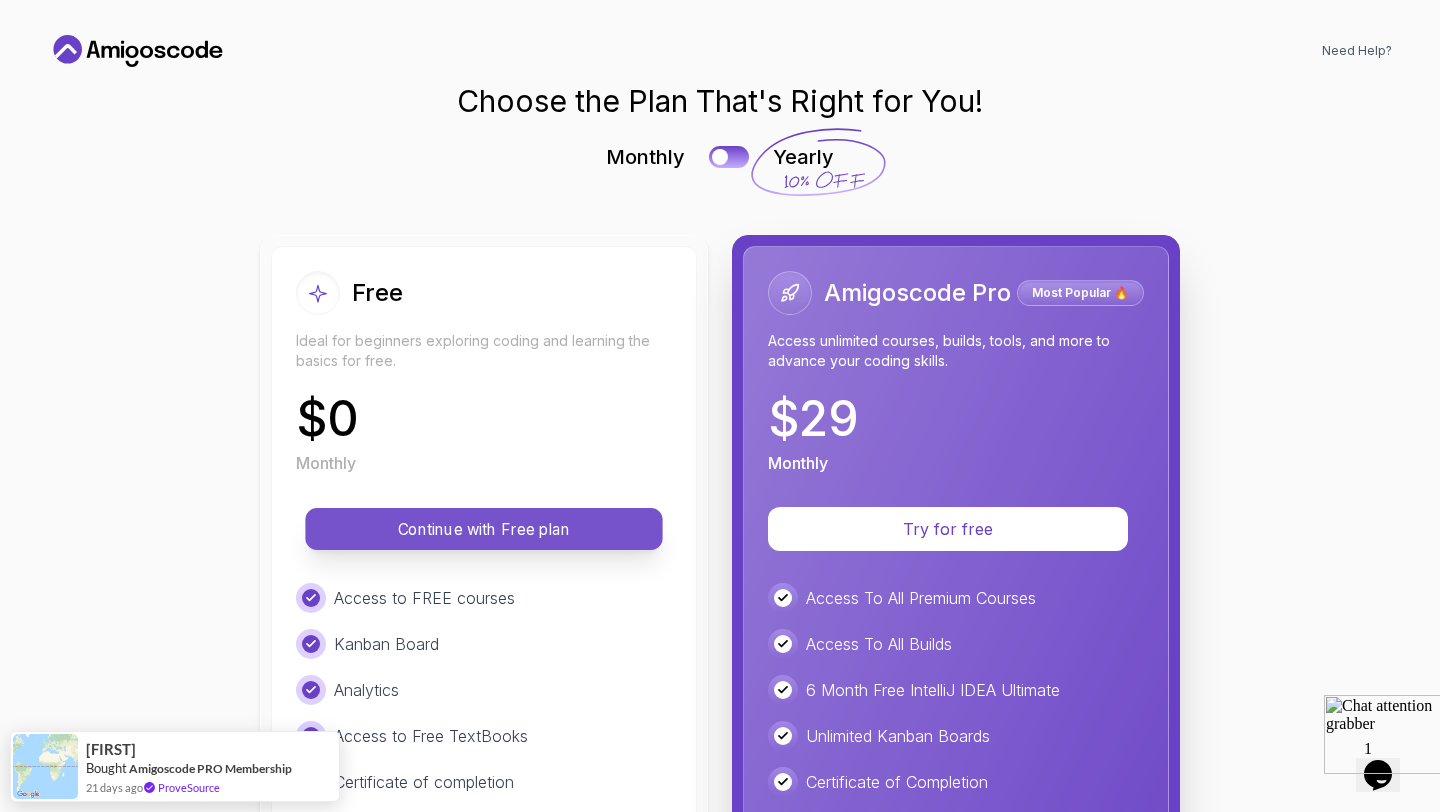 scroll, scrollTop: 0, scrollLeft: 0, axis: both 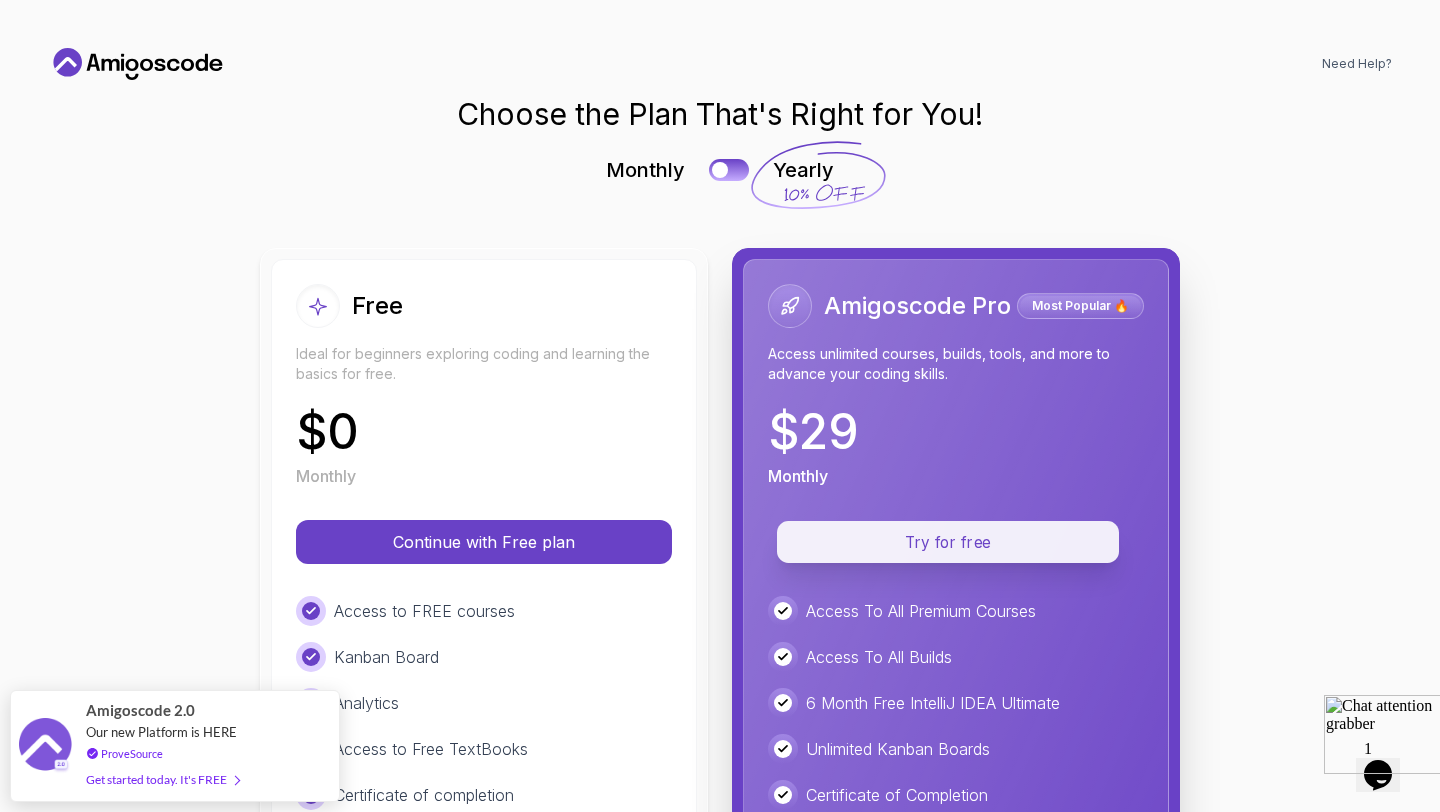 click on "Try for free" at bounding box center [948, 542] 